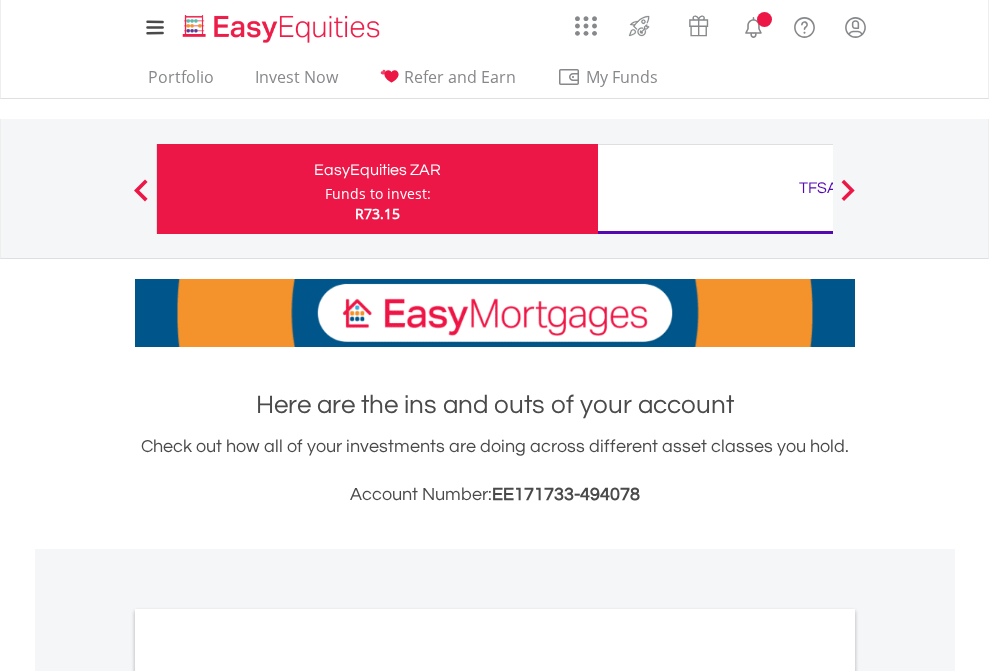 scroll, scrollTop: 0, scrollLeft: 0, axis: both 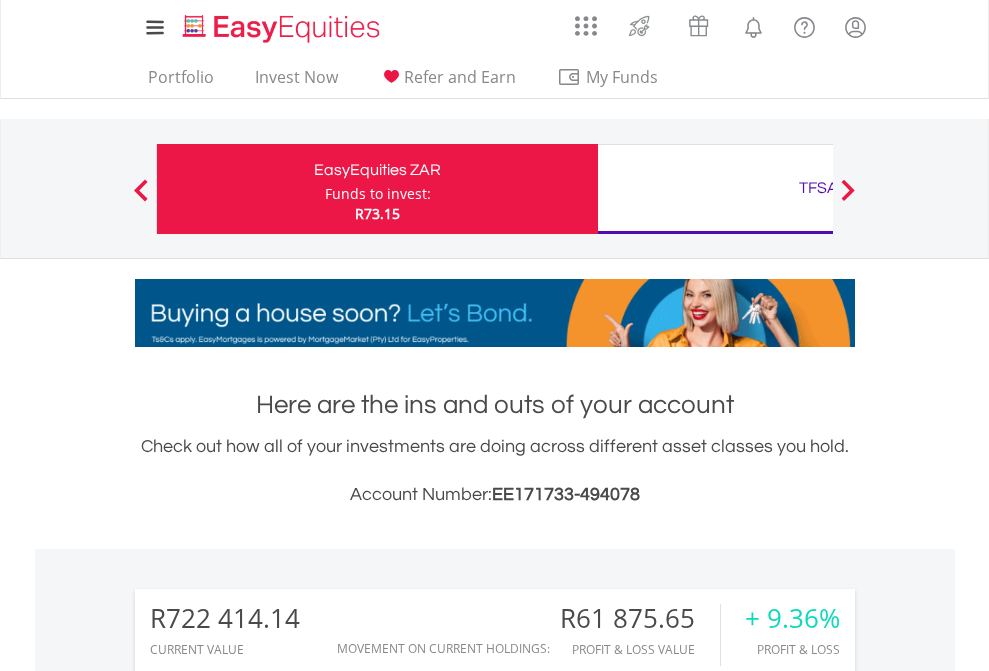 click on "Funds to invest:" at bounding box center [378, 194] 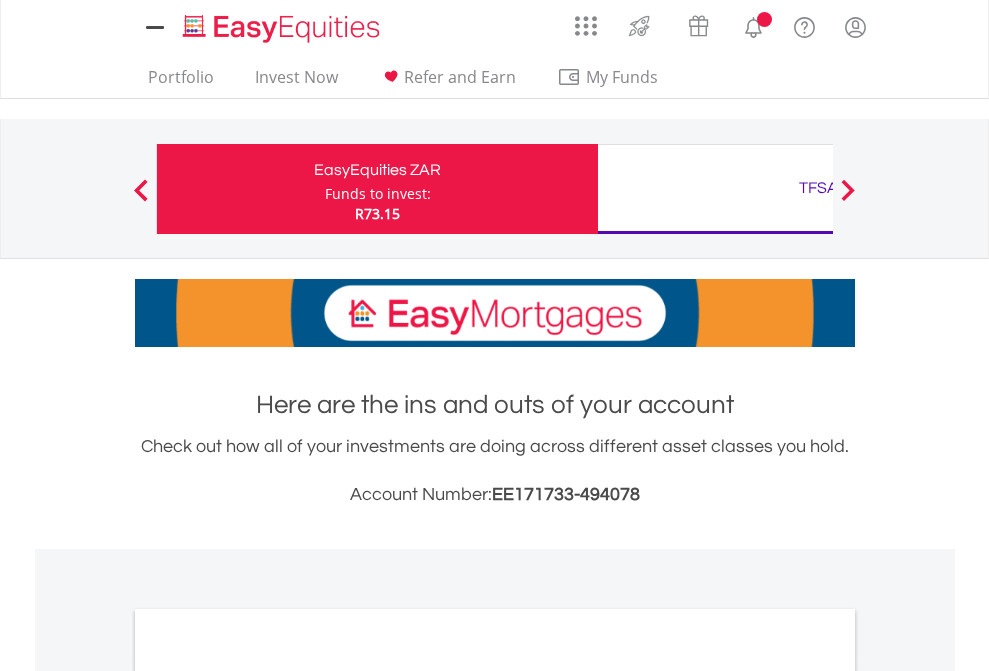 scroll, scrollTop: 0, scrollLeft: 0, axis: both 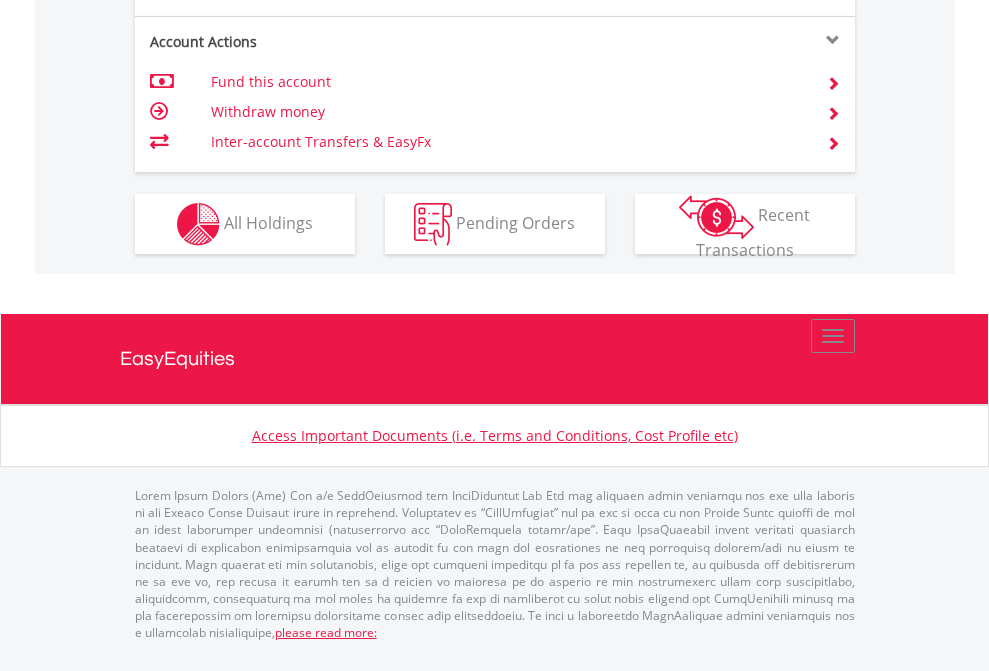 click on "Investment types" at bounding box center (706, -337) 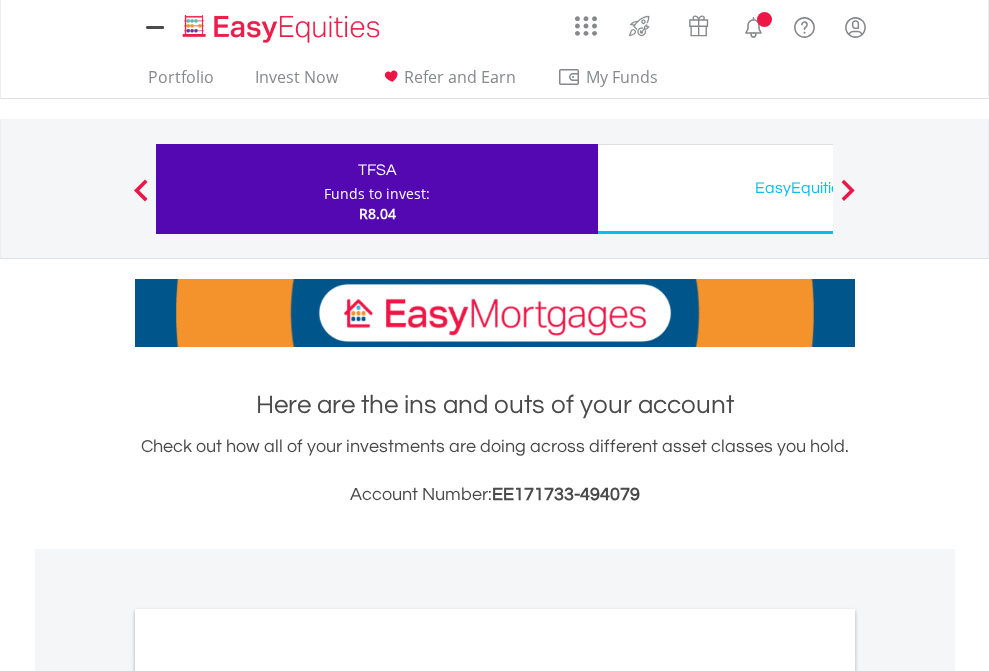 scroll, scrollTop: 0, scrollLeft: 0, axis: both 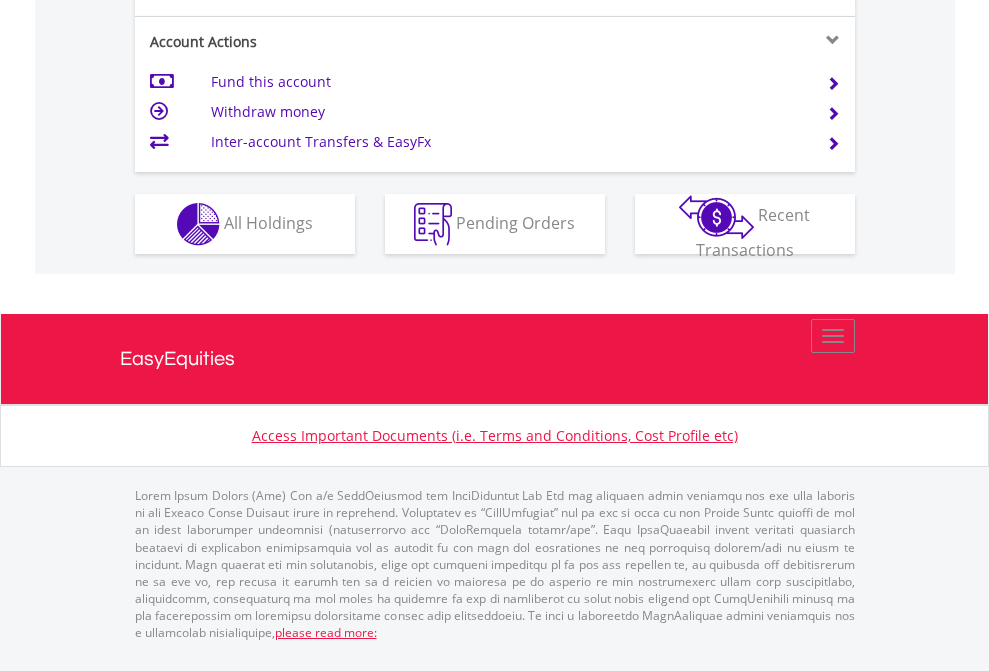 click on "Investment types" at bounding box center (706, -337) 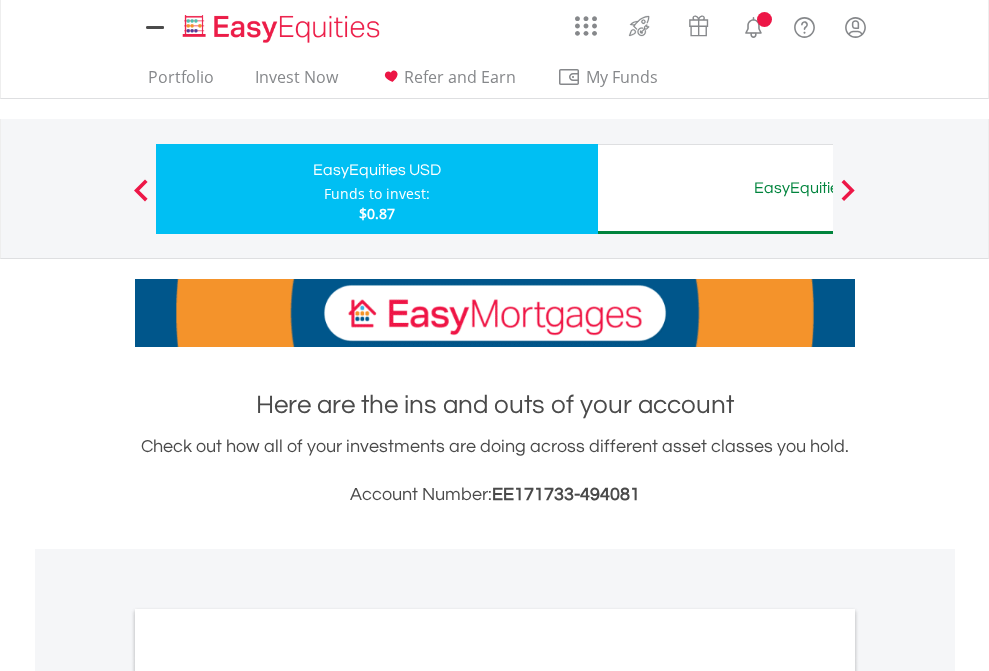 scroll, scrollTop: 0, scrollLeft: 0, axis: both 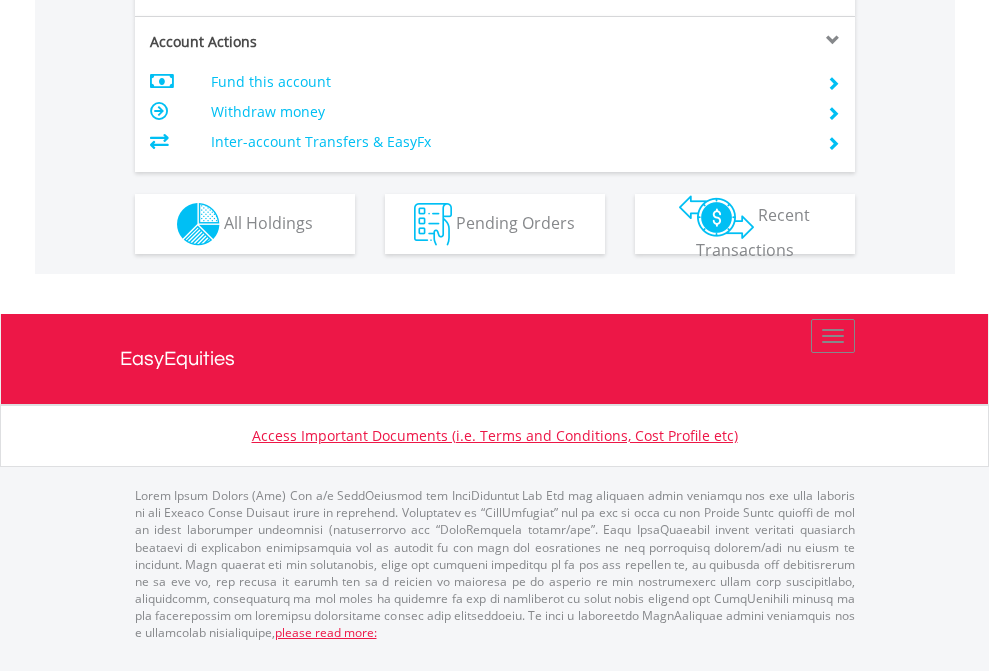 click on "Investment types" at bounding box center (706, -337) 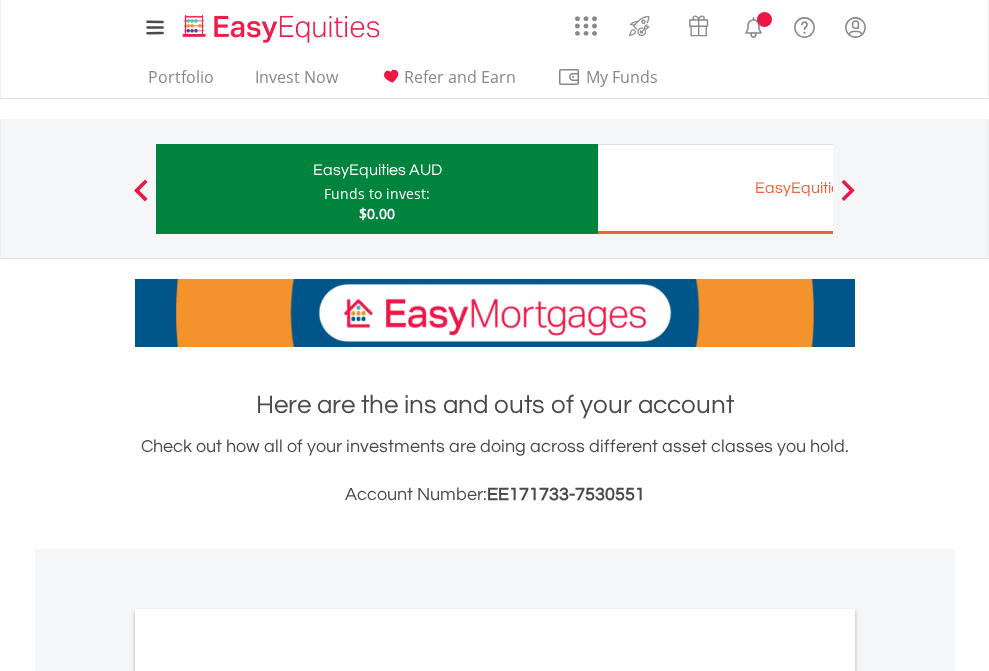 scroll, scrollTop: 0, scrollLeft: 0, axis: both 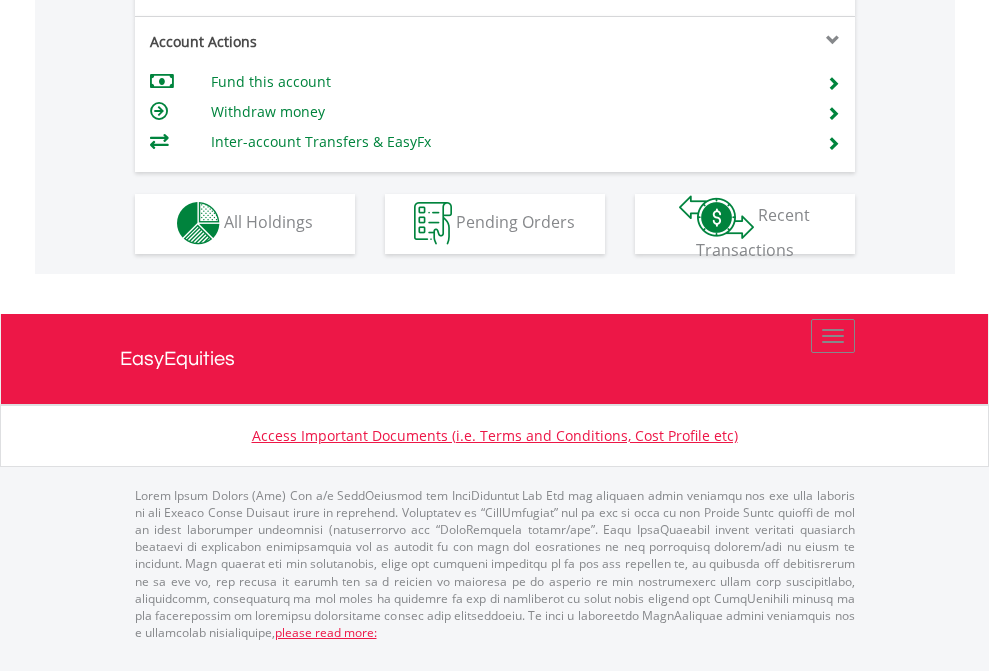 click on "Investment types" at bounding box center [706, -353] 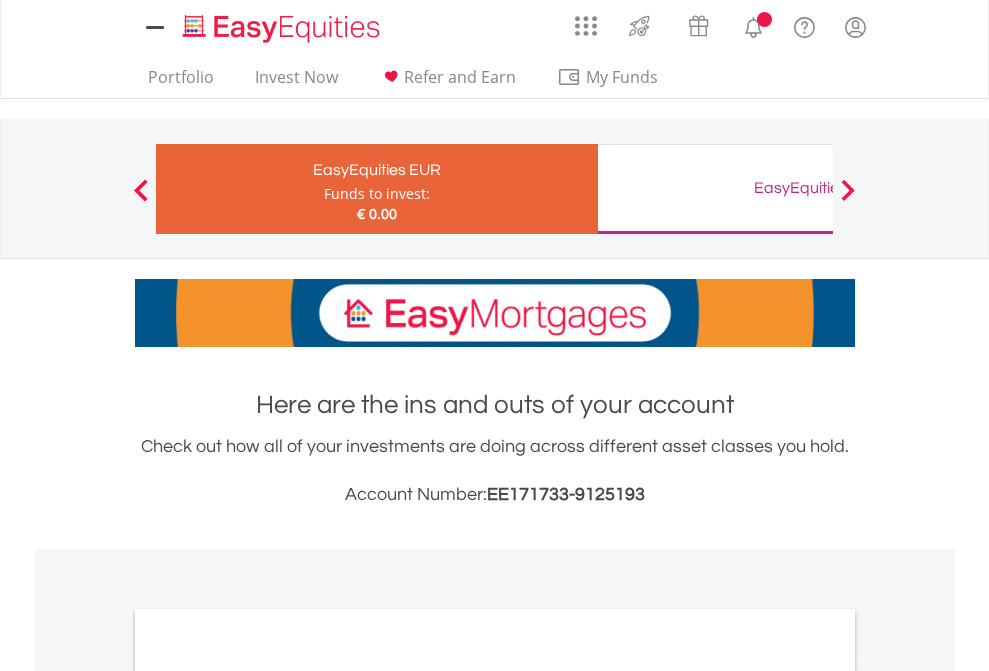 scroll, scrollTop: 0, scrollLeft: 0, axis: both 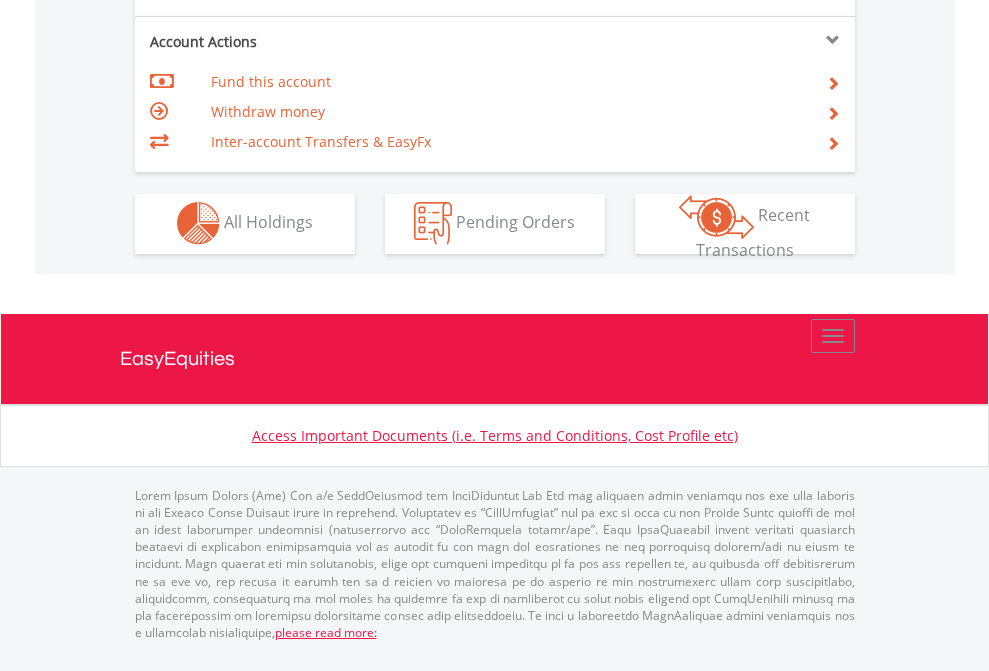 click on "Investment types" at bounding box center [706, -353] 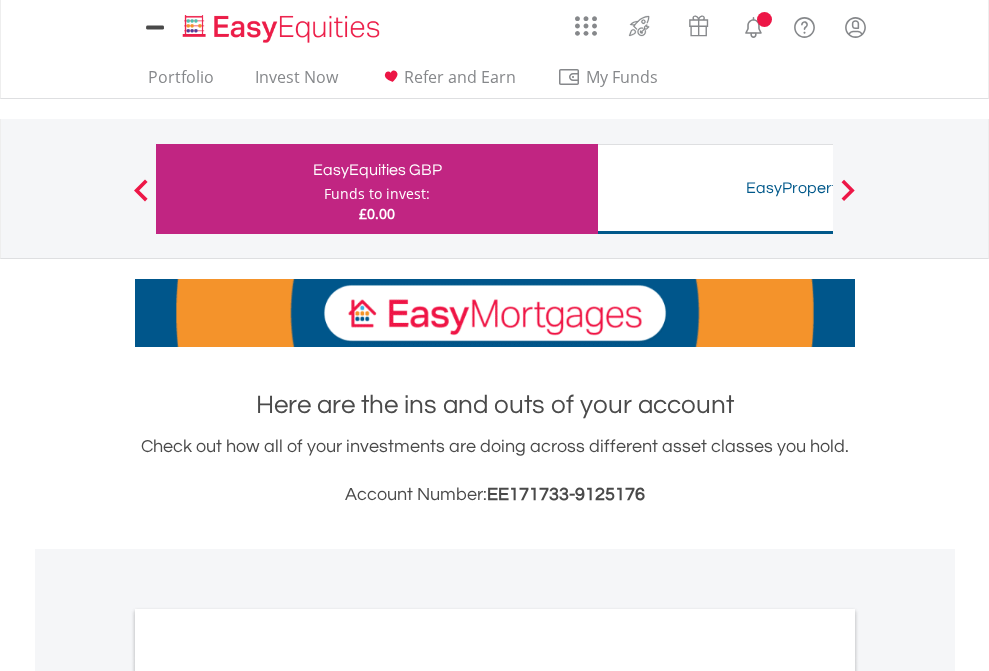 scroll, scrollTop: 0, scrollLeft: 0, axis: both 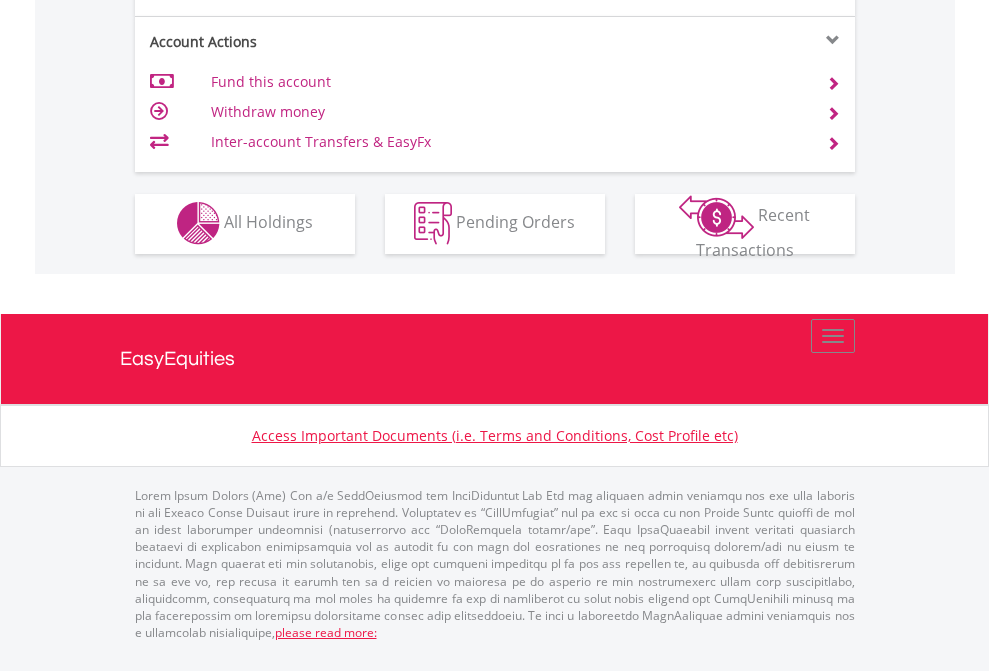 click on "Investment types" at bounding box center (706, -353) 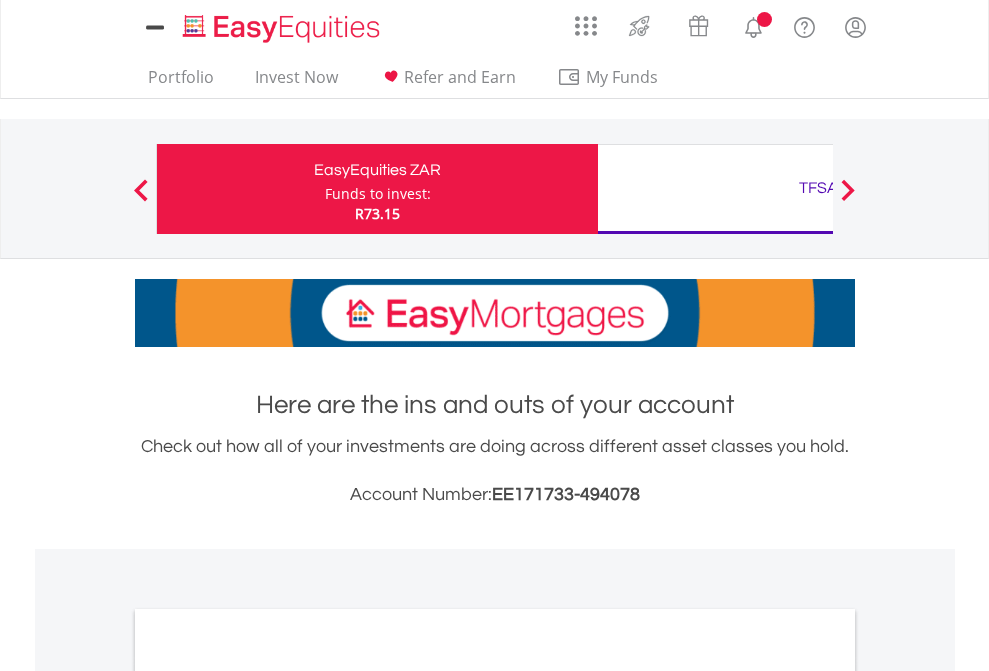 scroll, scrollTop: 0, scrollLeft: 0, axis: both 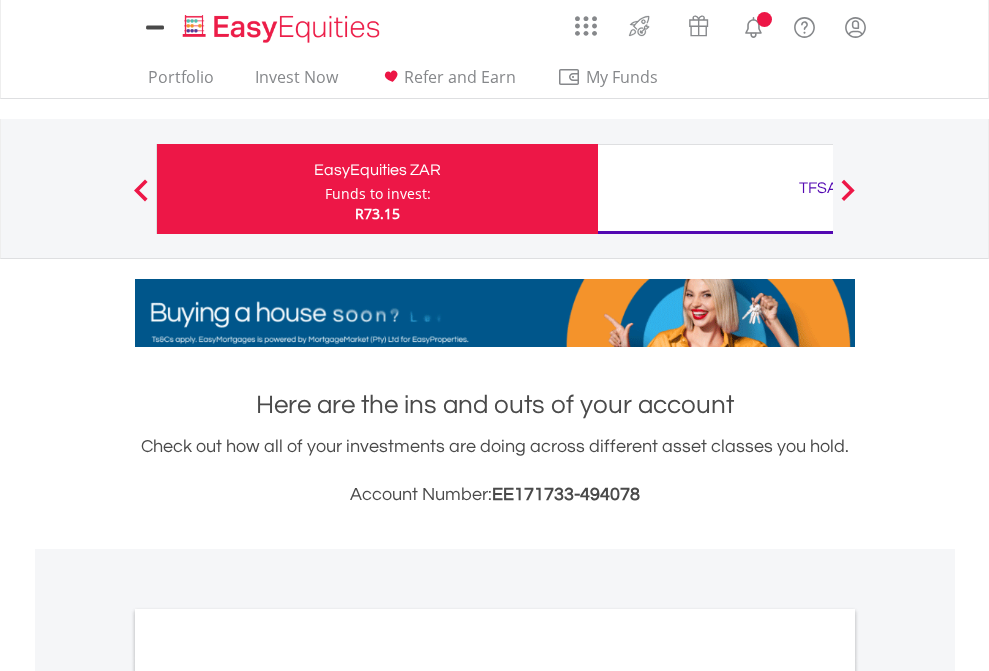 click on "All Holdings" at bounding box center [268, 1096] 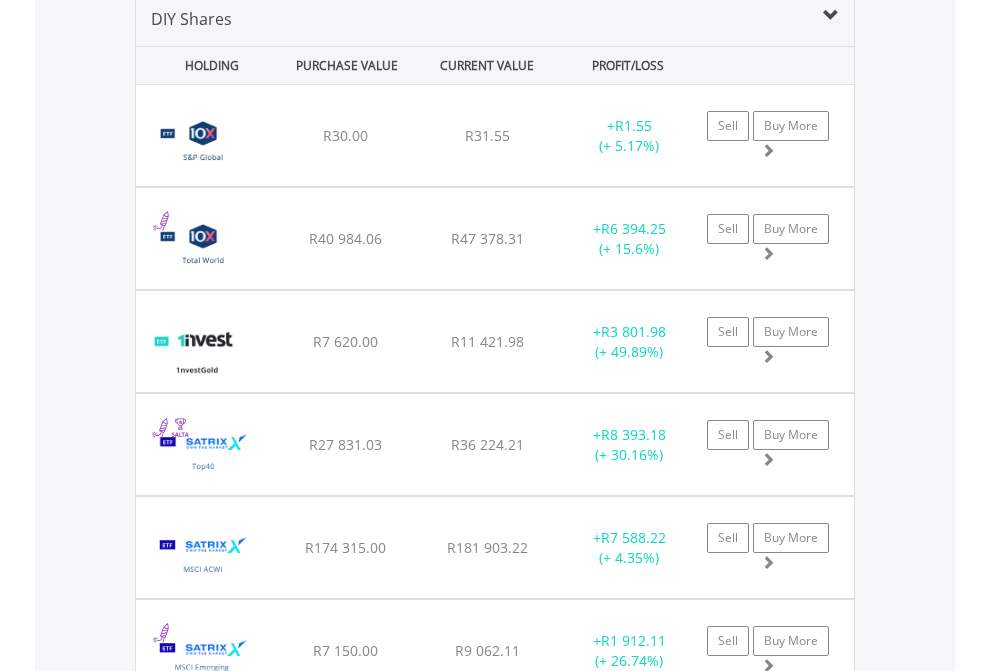 scroll, scrollTop: 1933, scrollLeft: 0, axis: vertical 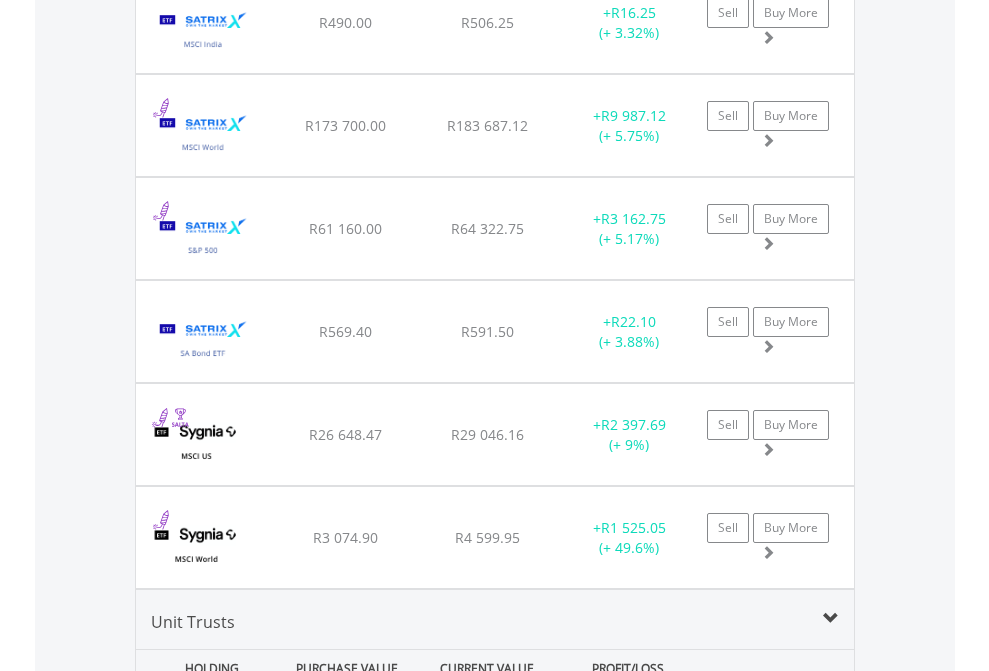 click on "TFSA" at bounding box center [818, -1745] 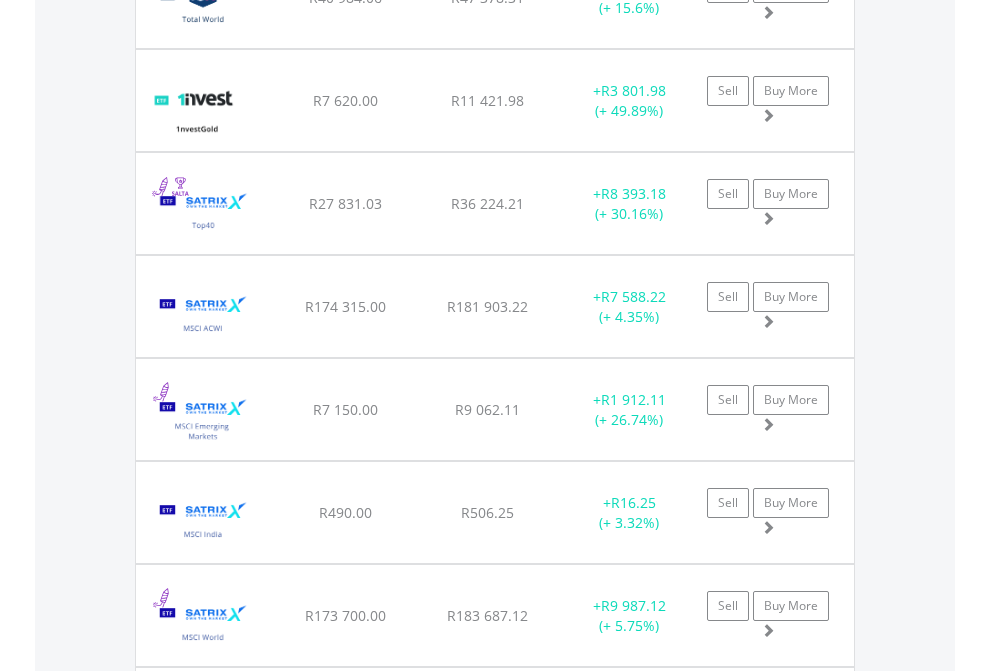 scroll, scrollTop: 144, scrollLeft: 0, axis: vertical 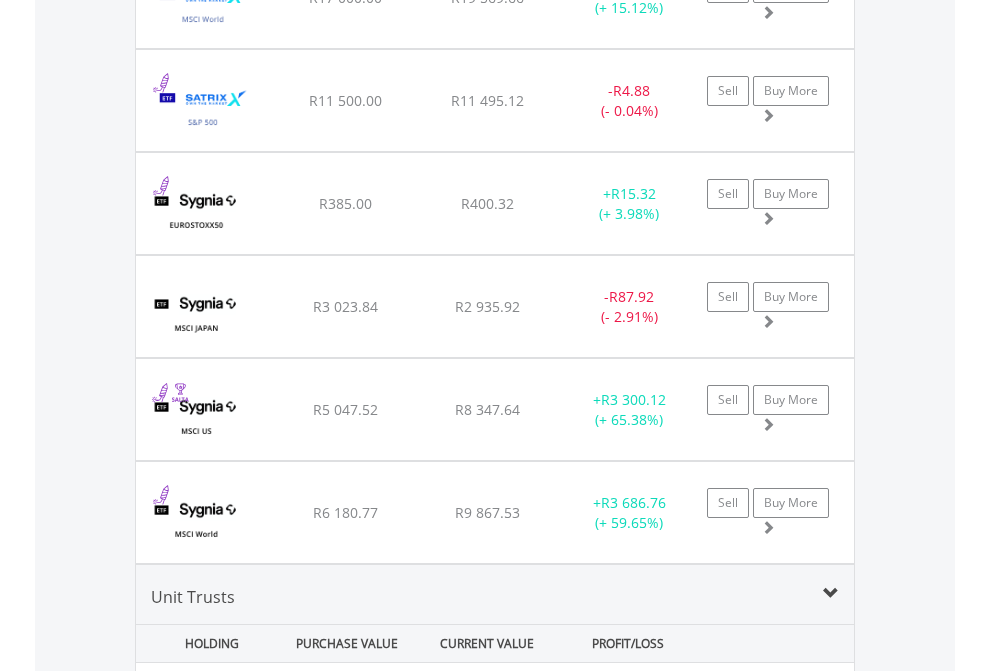 click on "EasyEquities USD" at bounding box center (818, -2117) 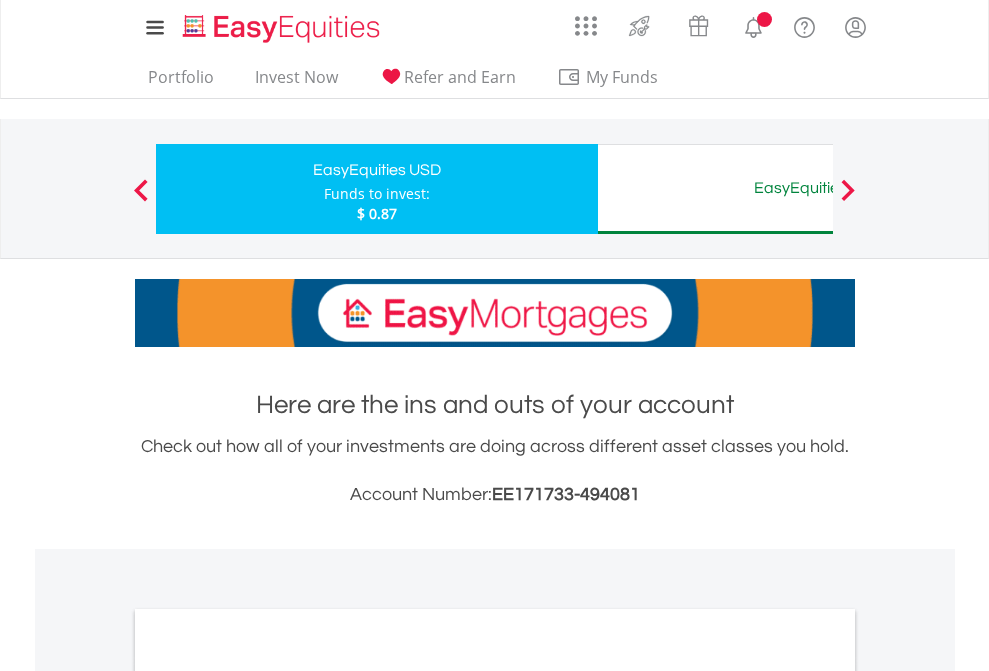 scroll, scrollTop: 1202, scrollLeft: 0, axis: vertical 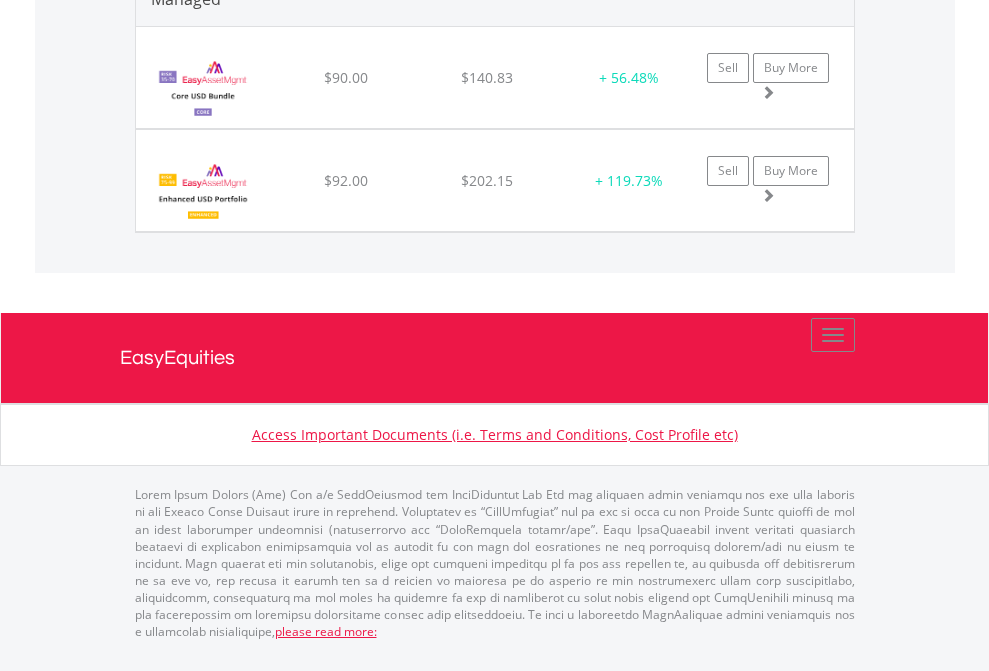 click on "EasyEquities AUD" at bounding box center [818, -1954] 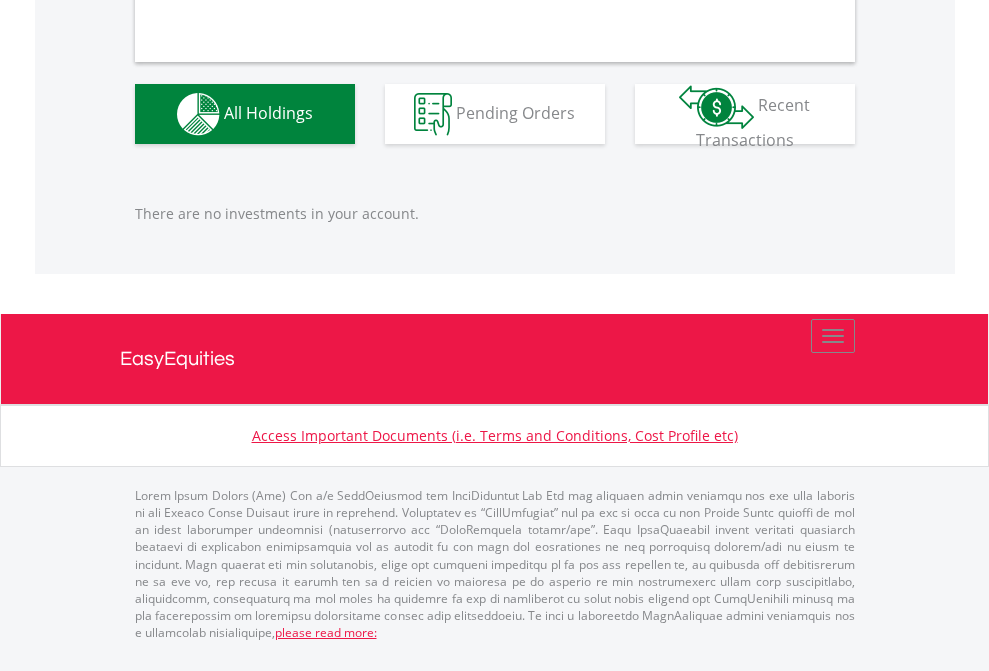scroll, scrollTop: 1980, scrollLeft: 0, axis: vertical 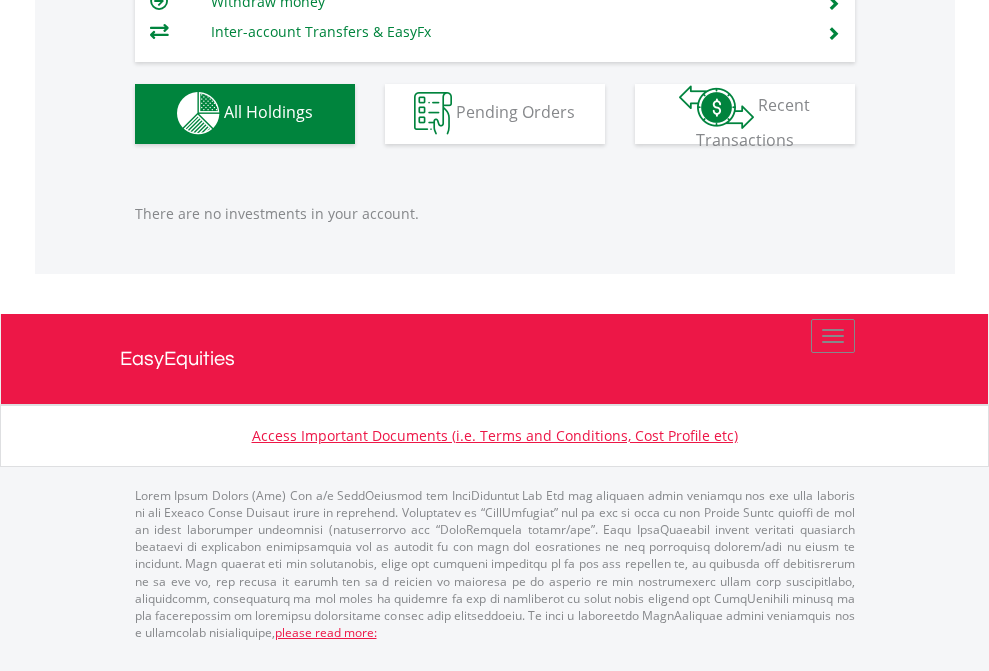 click on "EasyEquities EUR" at bounding box center [818, -1142] 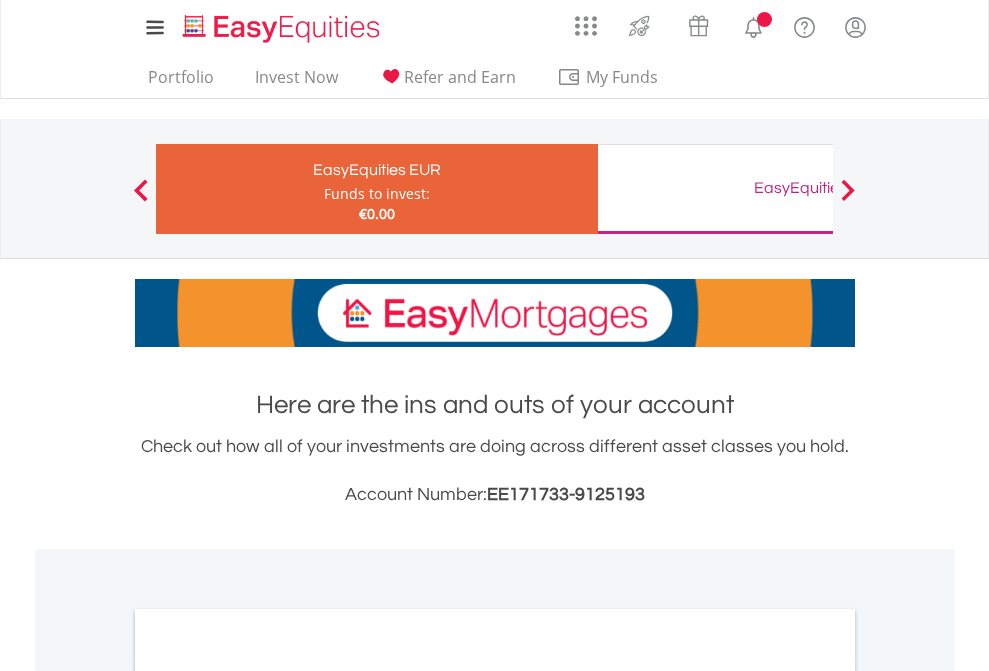 scroll, scrollTop: 0, scrollLeft: 0, axis: both 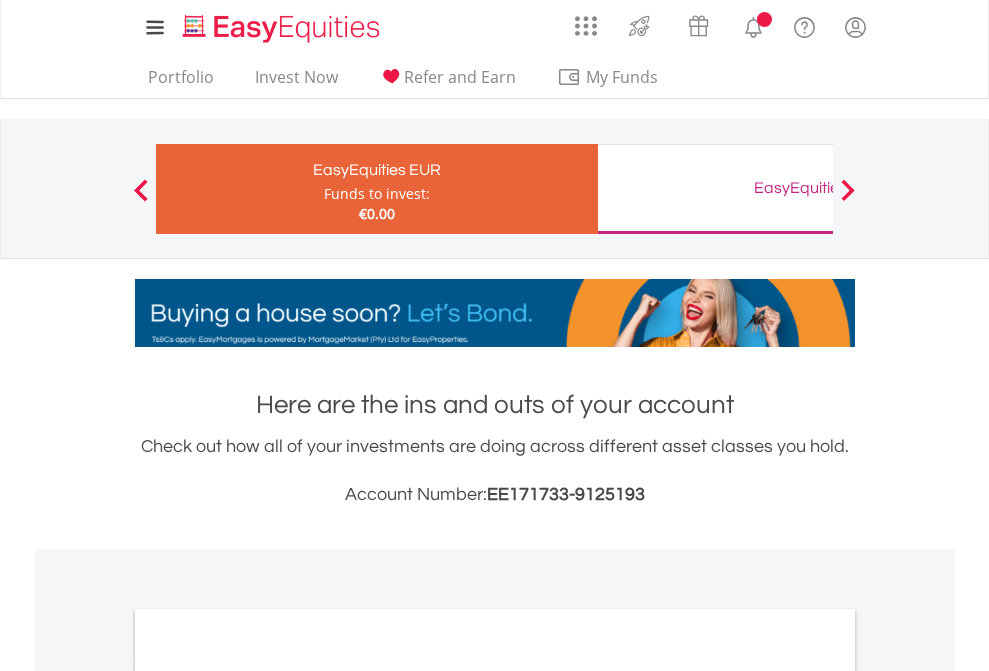 click on "All Holdings" at bounding box center (268, 1096) 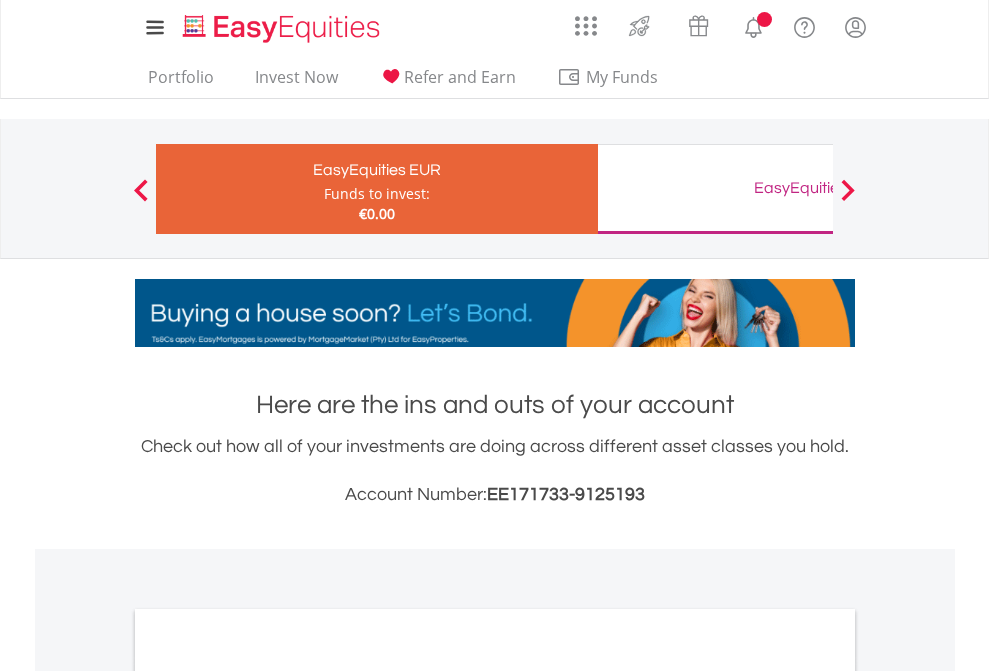 scroll, scrollTop: 1202, scrollLeft: 0, axis: vertical 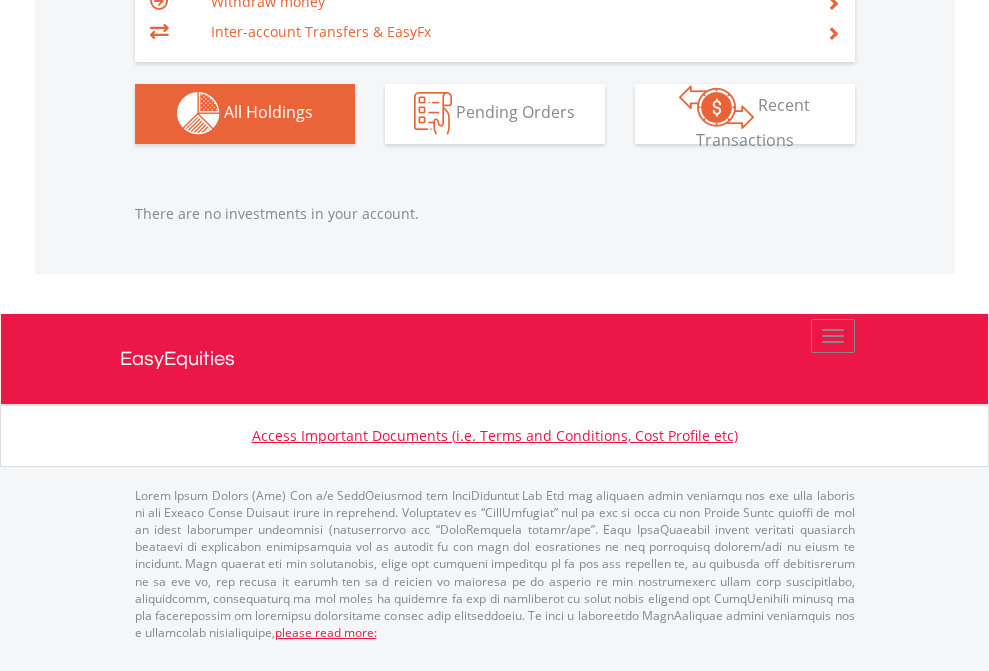 click on "EasyEquities GBP" at bounding box center (818, -1142) 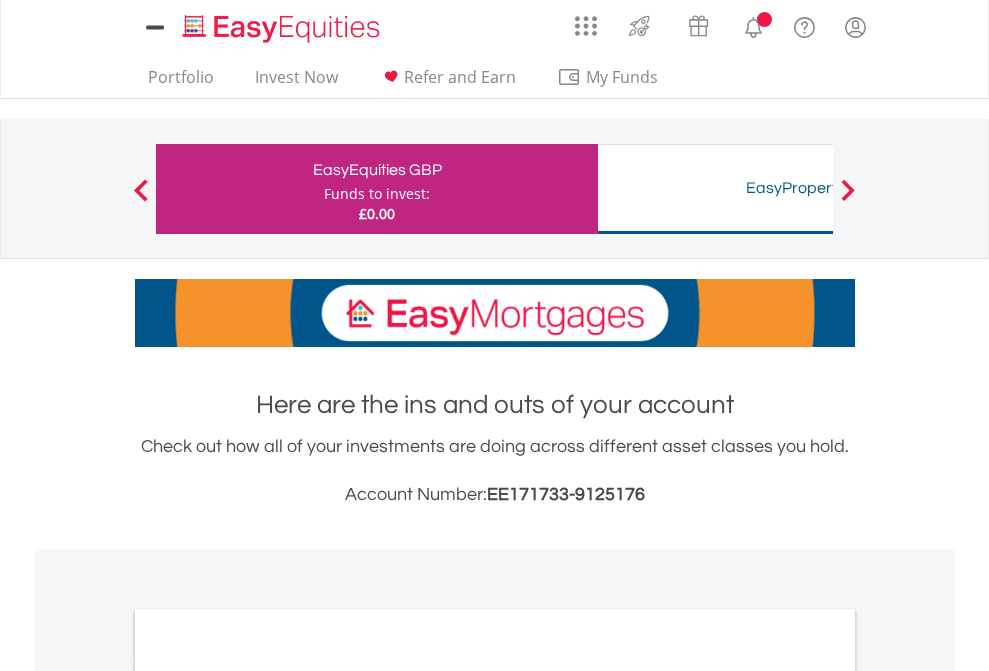 scroll, scrollTop: 0, scrollLeft: 0, axis: both 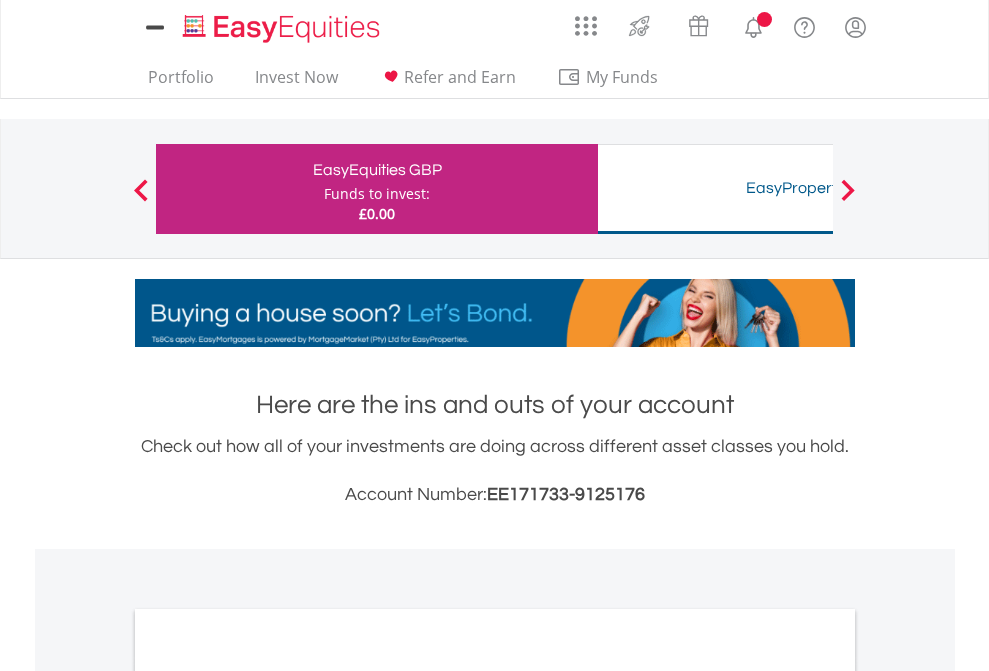 click on "All Holdings" at bounding box center [268, 1096] 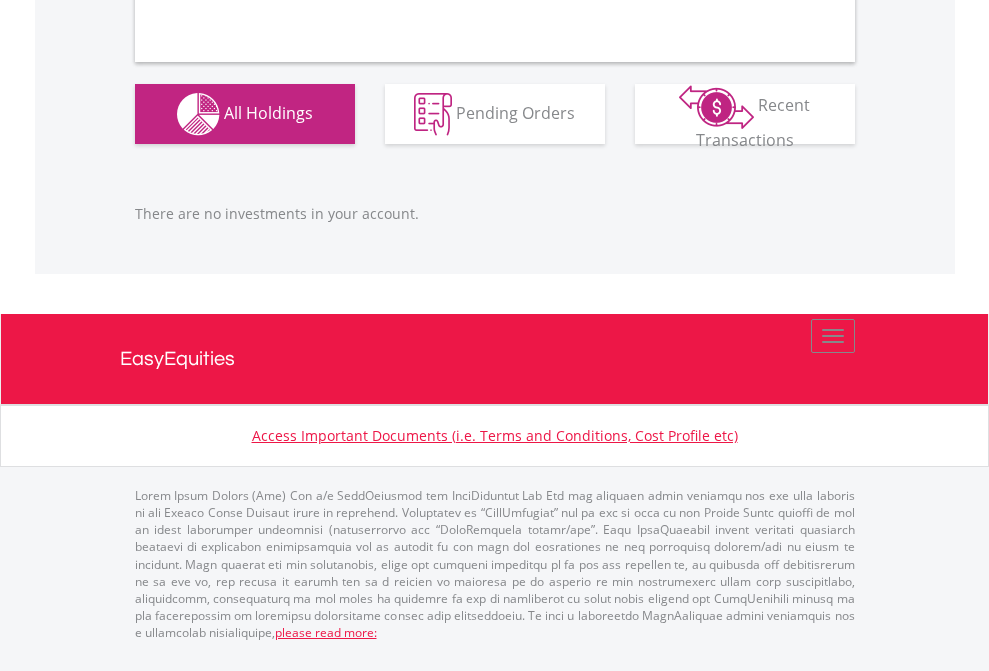 scroll, scrollTop: 1980, scrollLeft: 0, axis: vertical 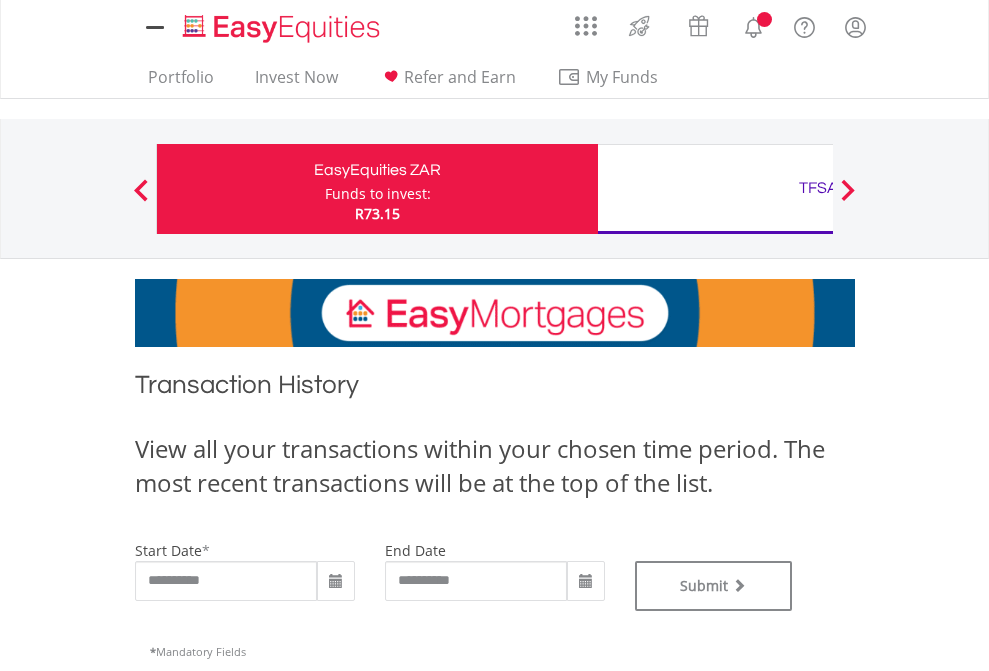 type on "**********" 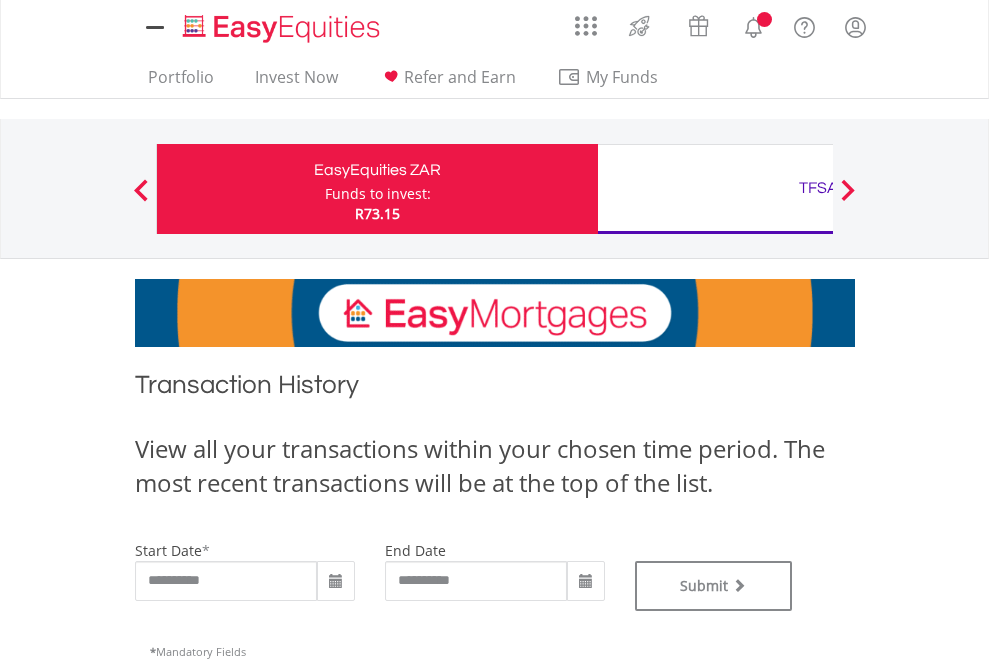 scroll, scrollTop: 0, scrollLeft: 0, axis: both 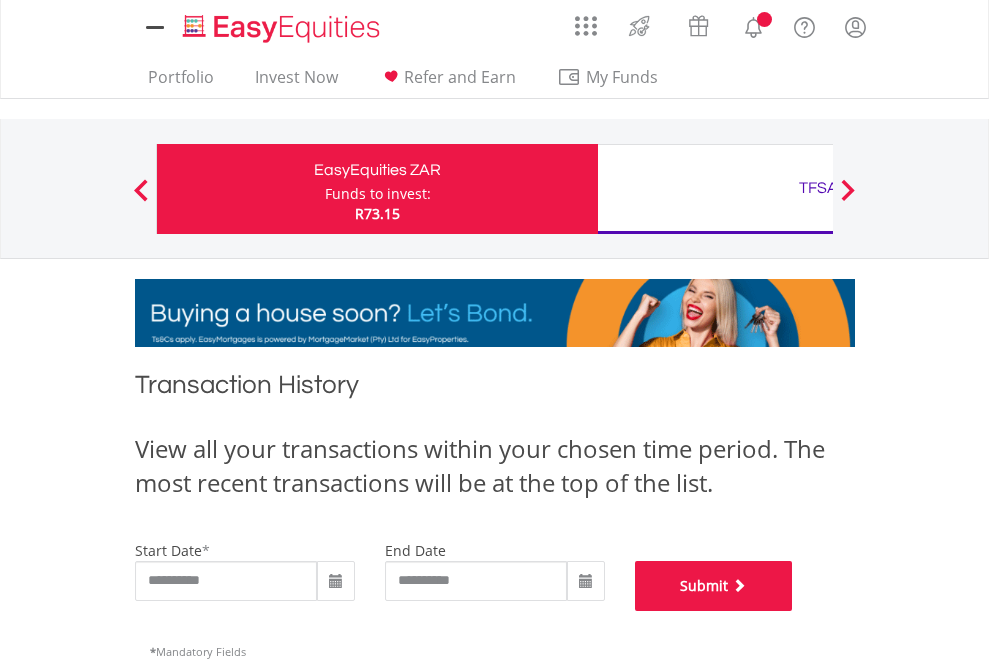 click on "Submit" at bounding box center [714, 586] 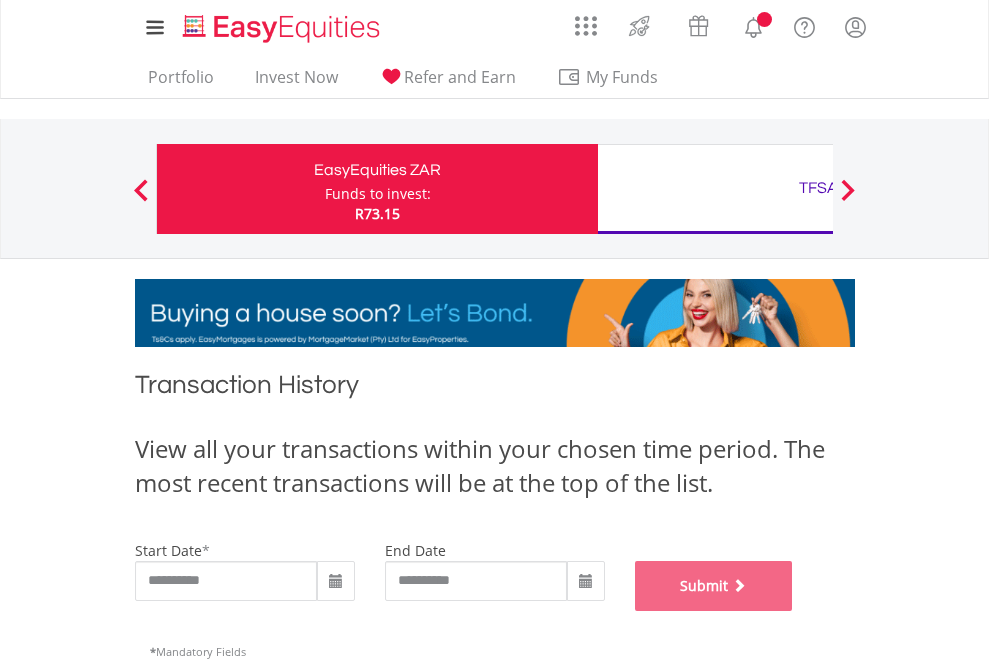 scroll, scrollTop: 811, scrollLeft: 0, axis: vertical 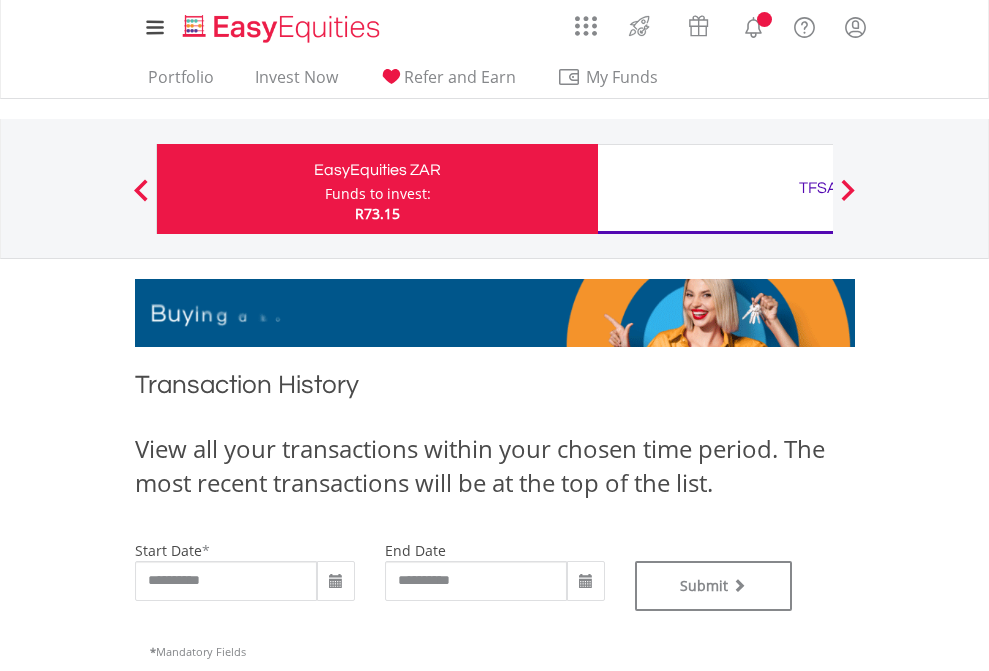 click on "TFSA" at bounding box center (818, 188) 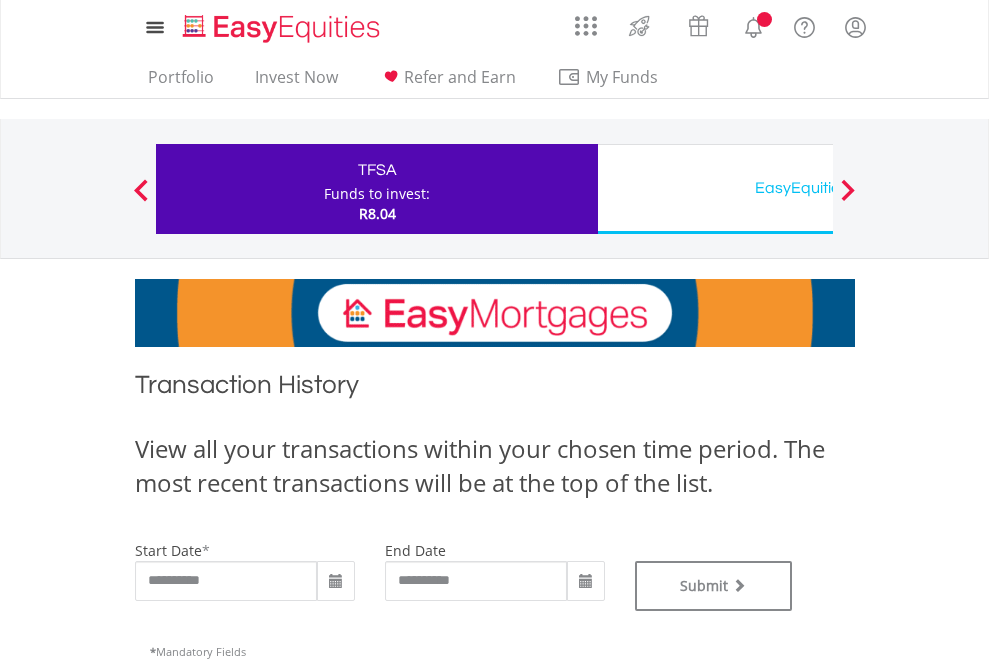 scroll, scrollTop: 0, scrollLeft: 0, axis: both 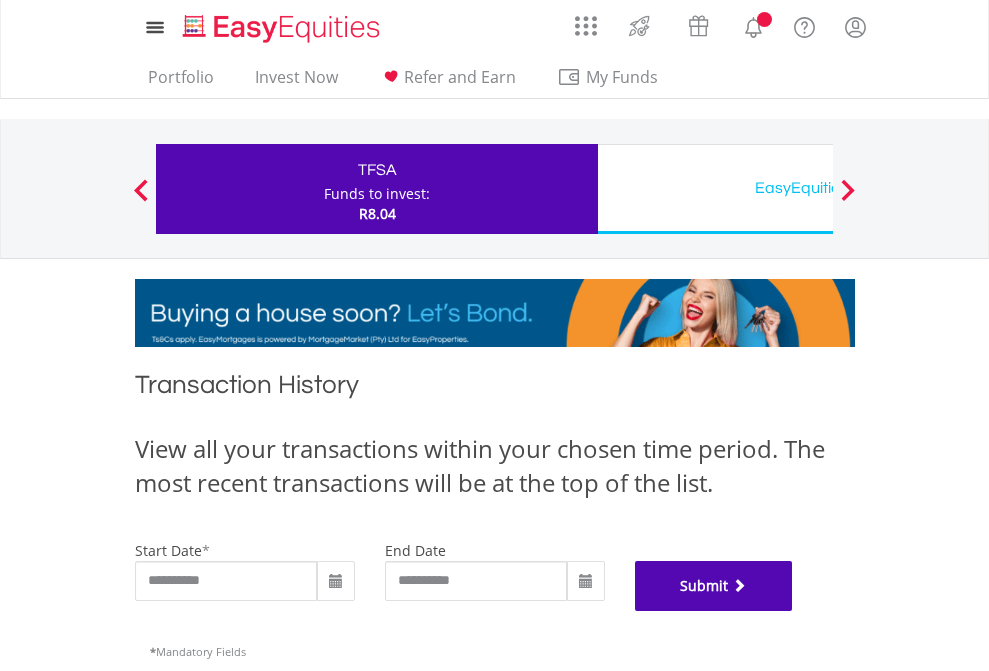 click on "Submit" at bounding box center [714, 586] 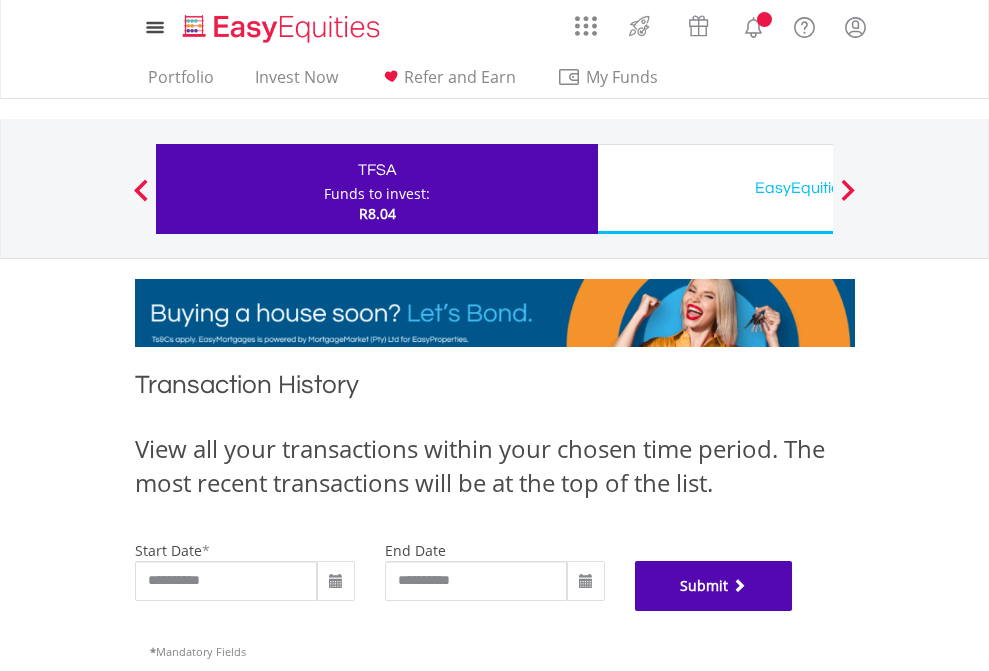 scroll, scrollTop: 811, scrollLeft: 0, axis: vertical 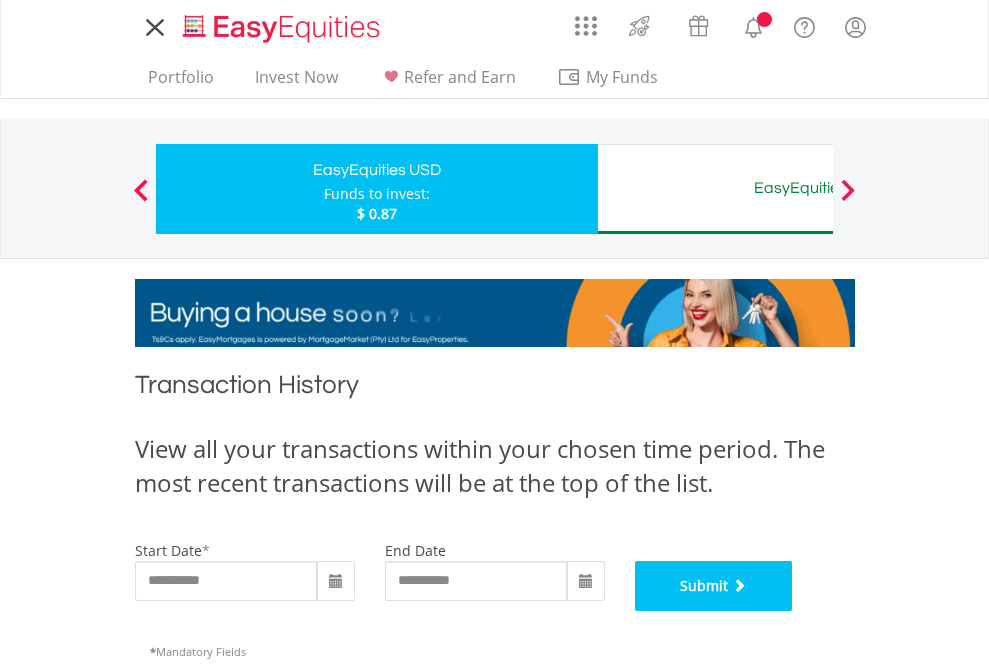 click on "Submit" at bounding box center (714, 586) 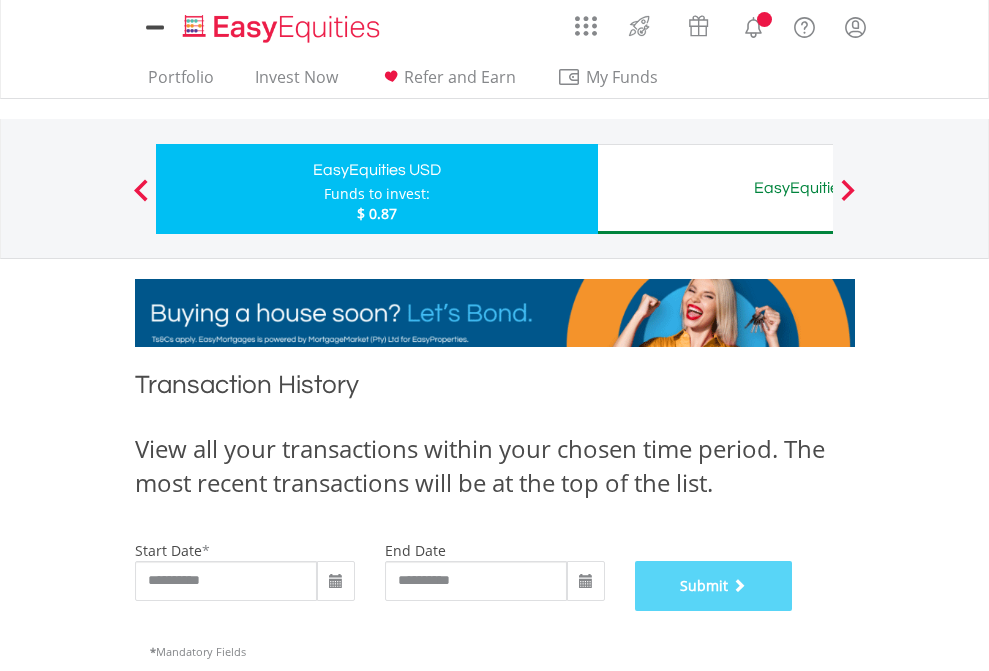 scroll, scrollTop: 811, scrollLeft: 0, axis: vertical 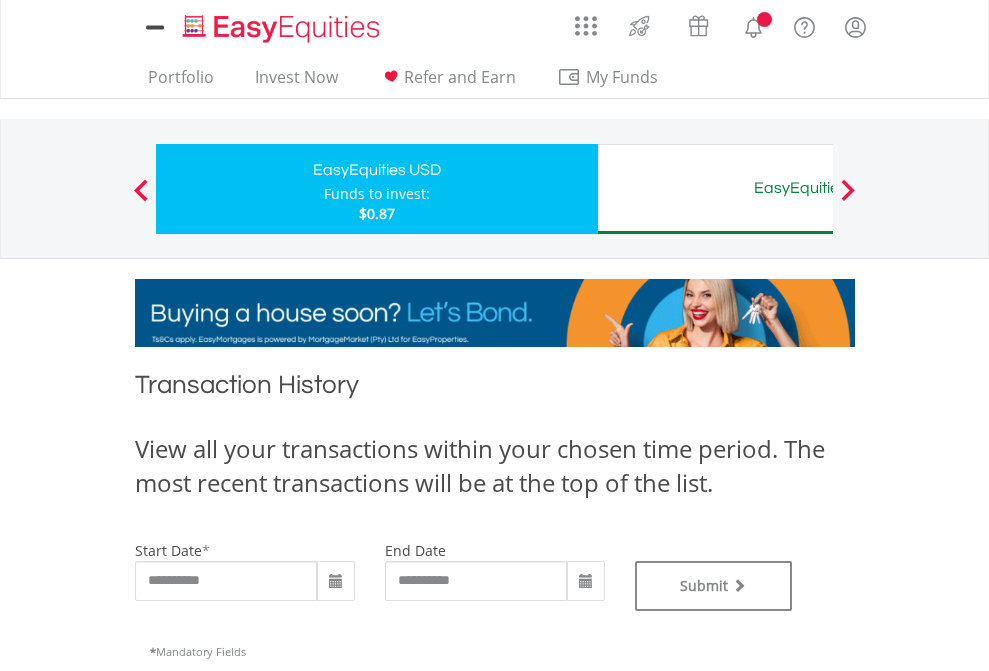 click on "EasyEquities AUD" at bounding box center (818, 188) 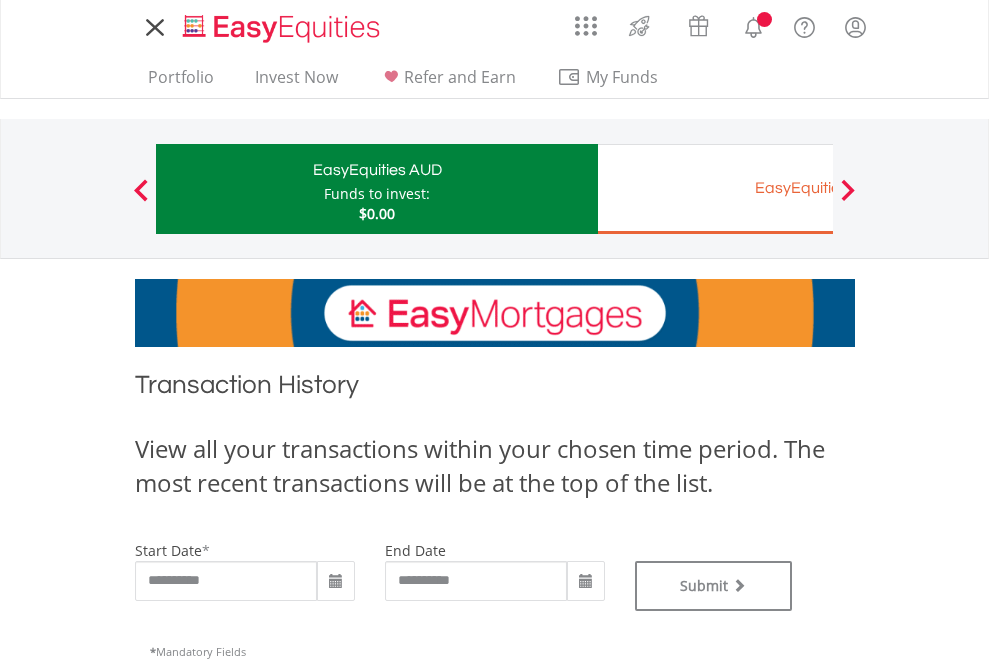 scroll, scrollTop: 0, scrollLeft: 0, axis: both 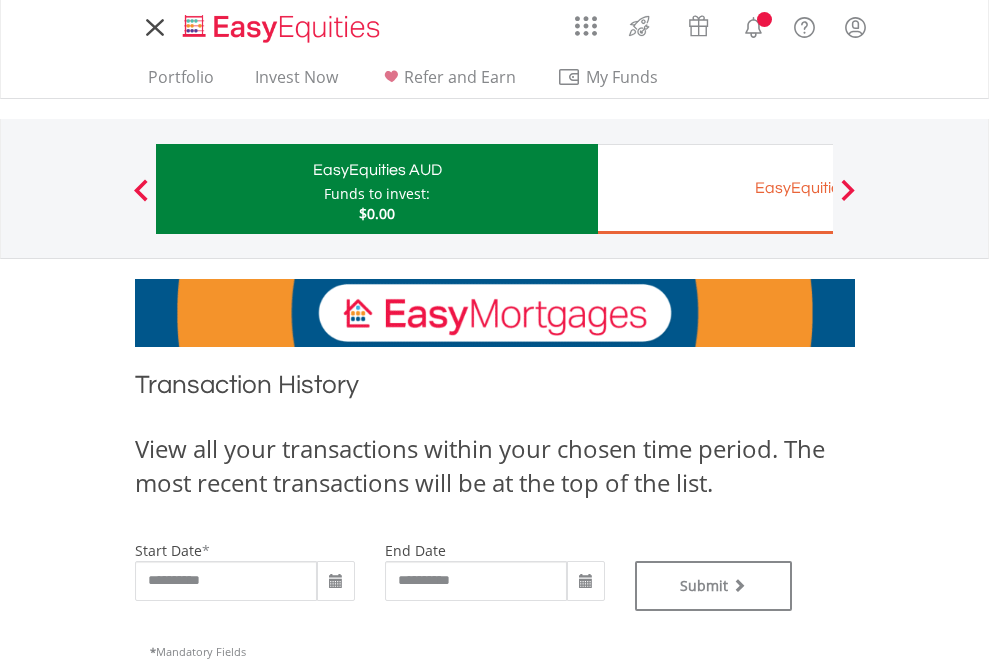 type on "**********" 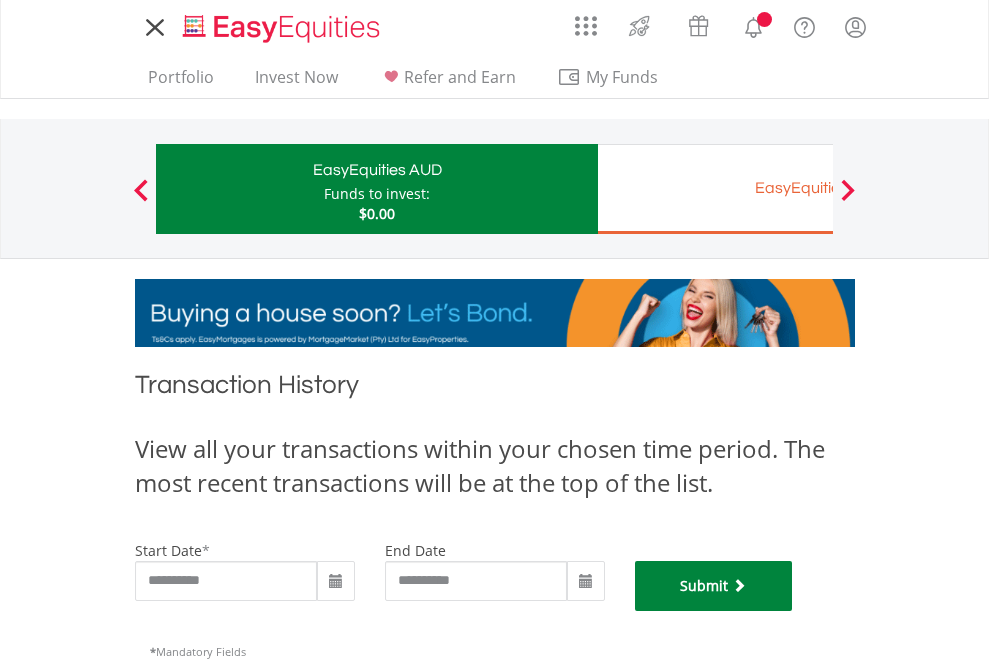 click on "Submit" at bounding box center [714, 586] 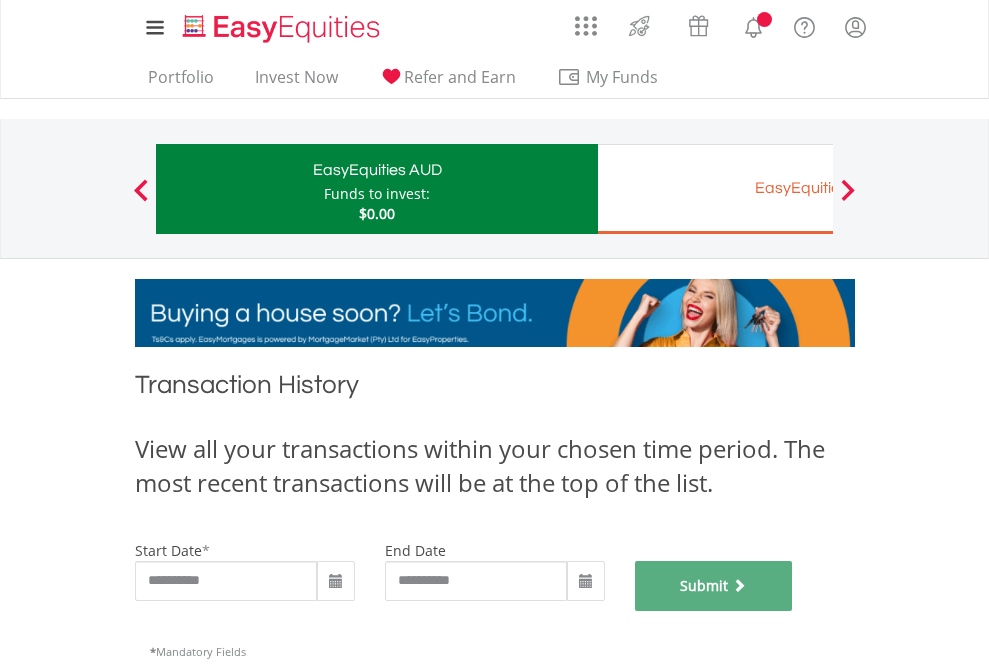 scroll, scrollTop: 811, scrollLeft: 0, axis: vertical 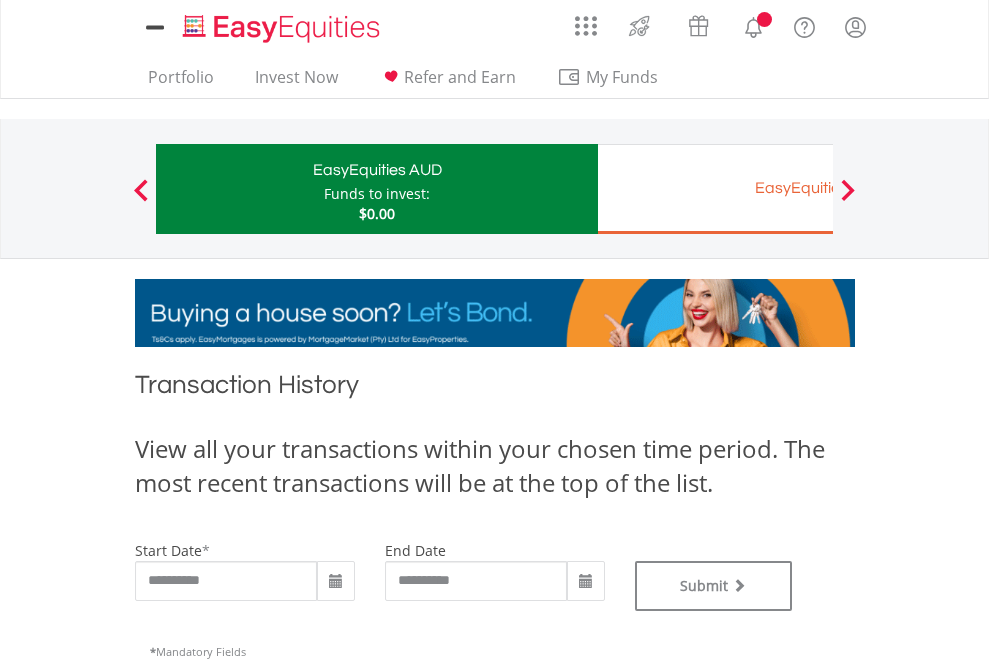 click on "EasyEquities EUR" at bounding box center [818, 188] 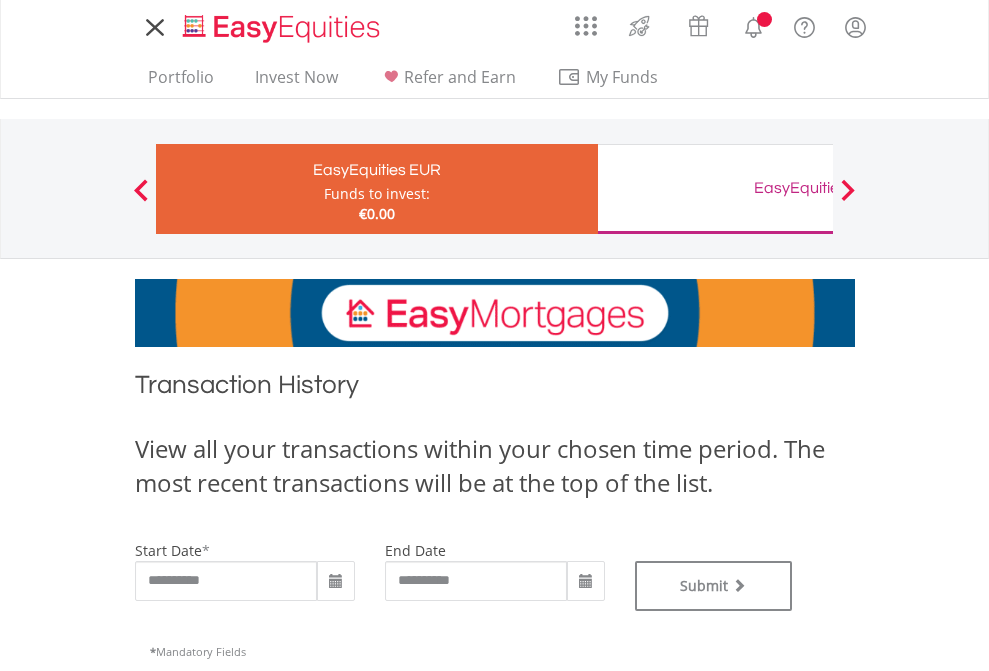 scroll, scrollTop: 0, scrollLeft: 0, axis: both 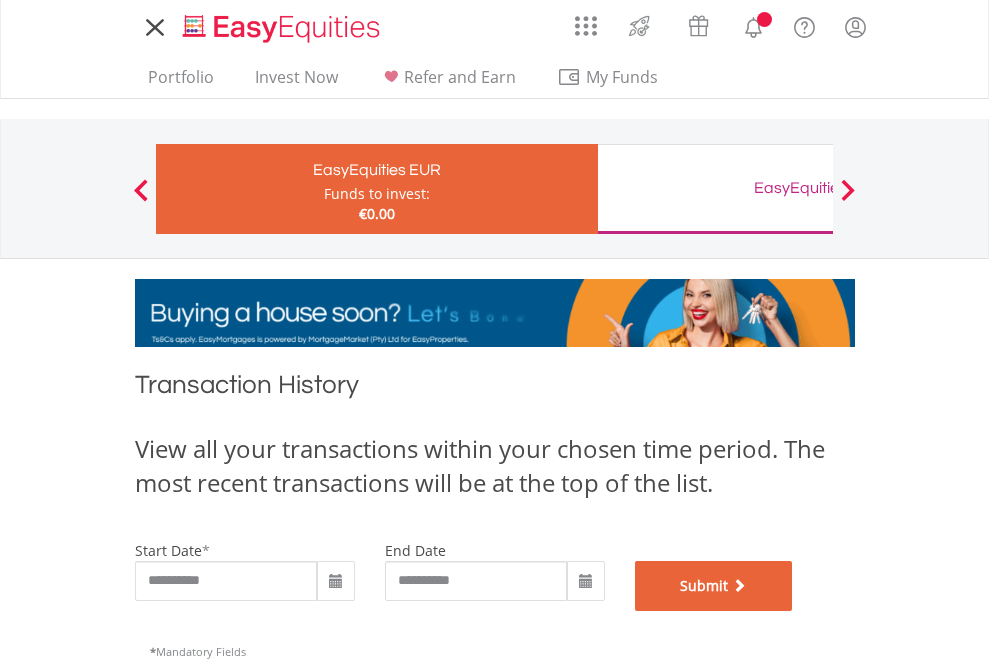 click on "Submit" at bounding box center [714, 586] 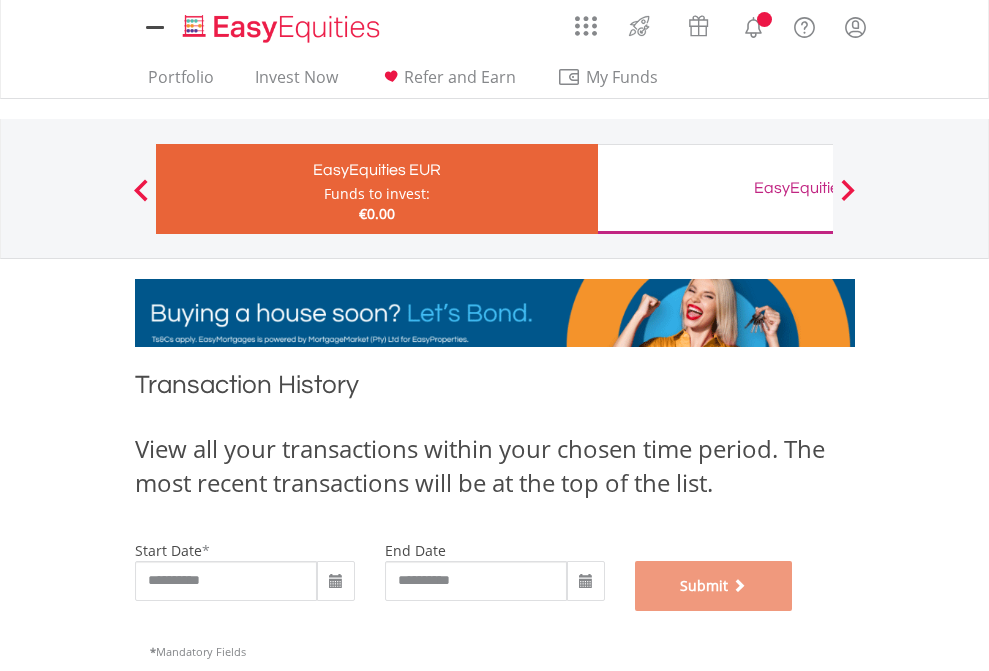scroll, scrollTop: 811, scrollLeft: 0, axis: vertical 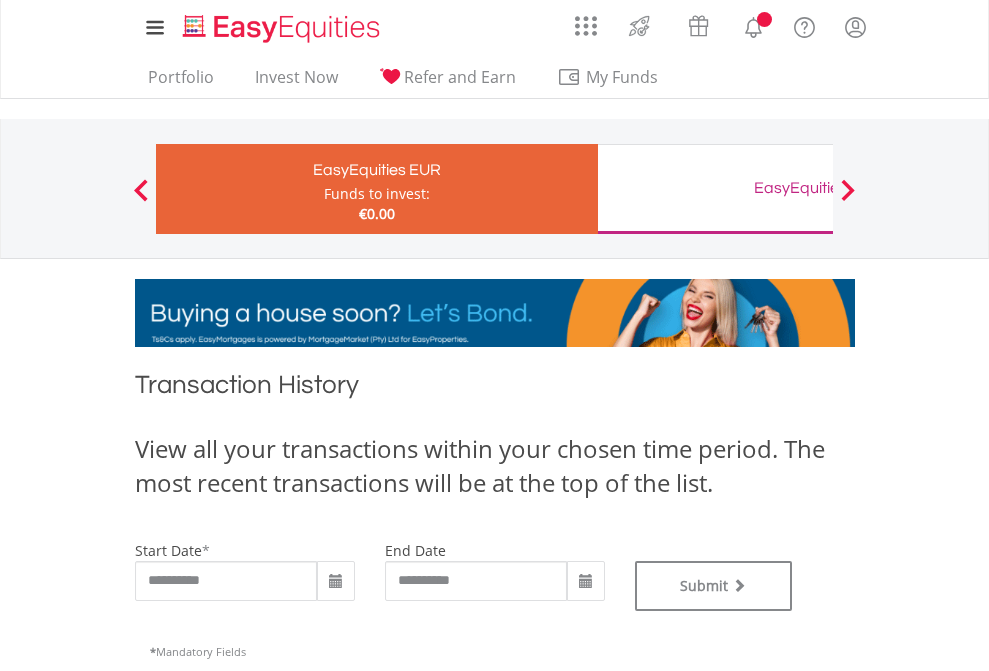 click on "EasyEquities GBP" at bounding box center (818, 188) 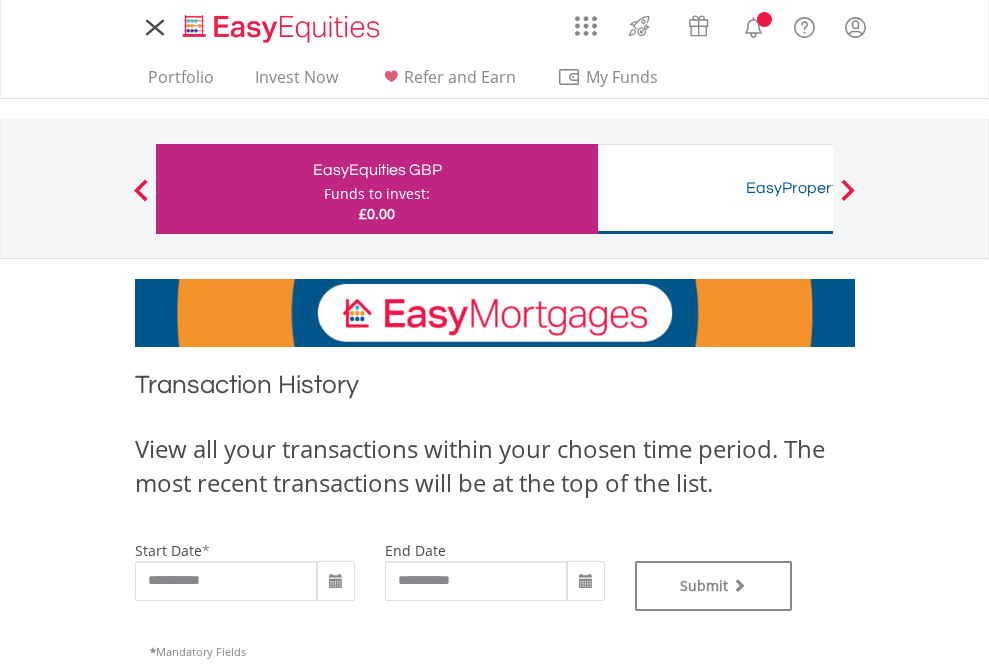 scroll, scrollTop: 0, scrollLeft: 0, axis: both 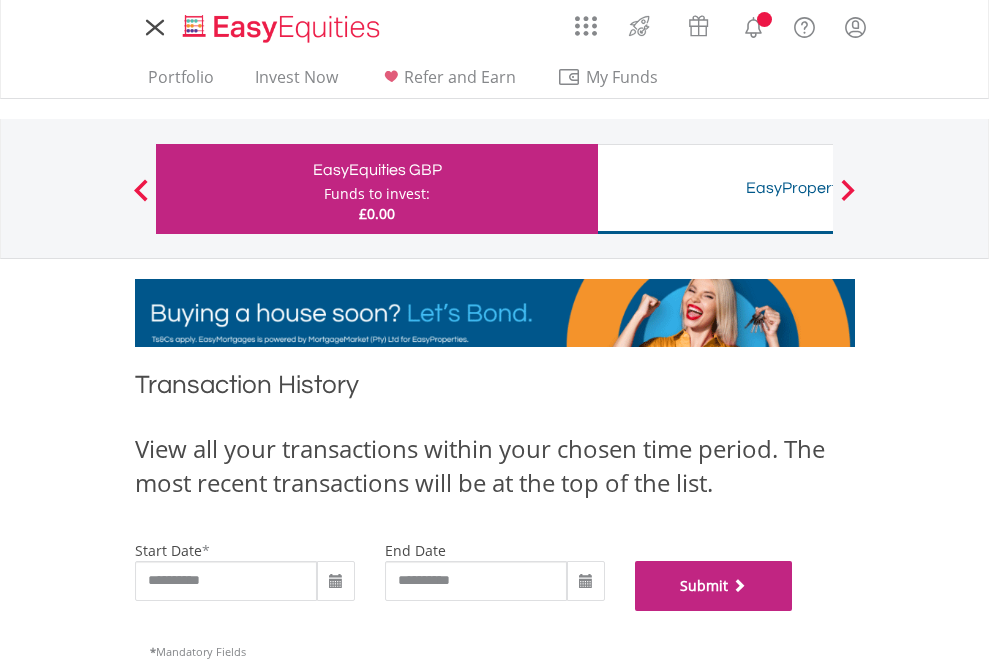 click on "Submit" at bounding box center [714, 586] 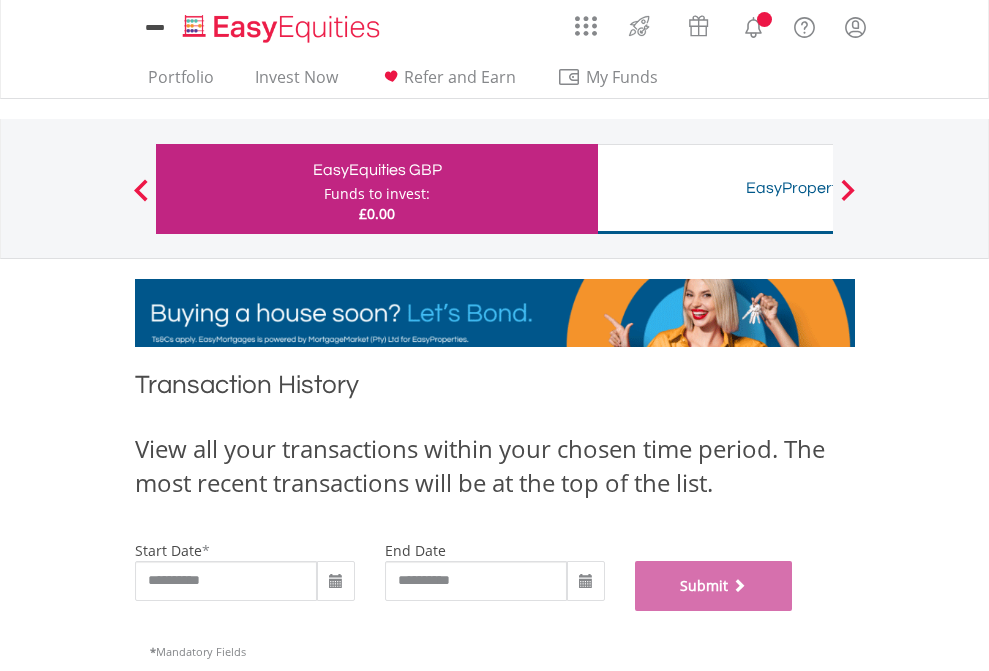 scroll, scrollTop: 811, scrollLeft: 0, axis: vertical 